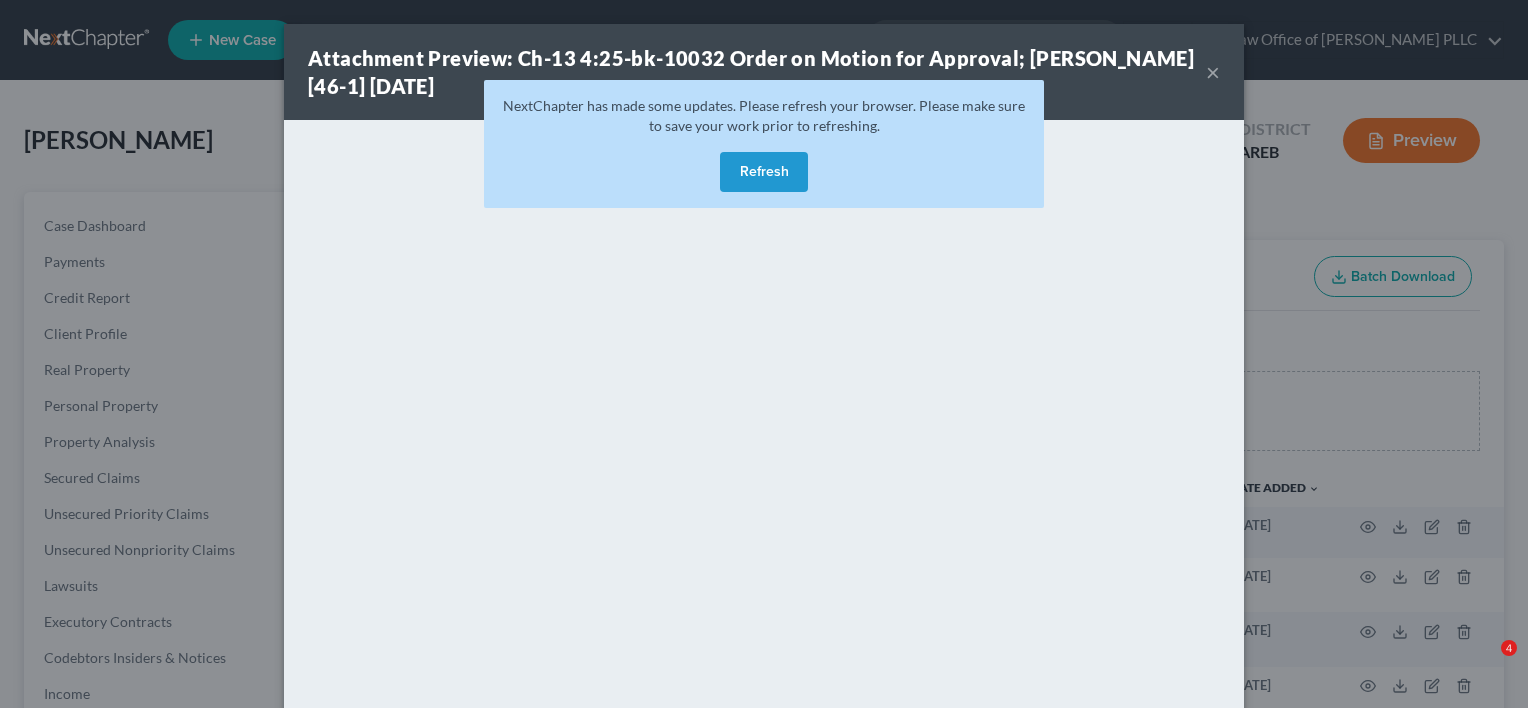 scroll, scrollTop: 546, scrollLeft: 0, axis: vertical 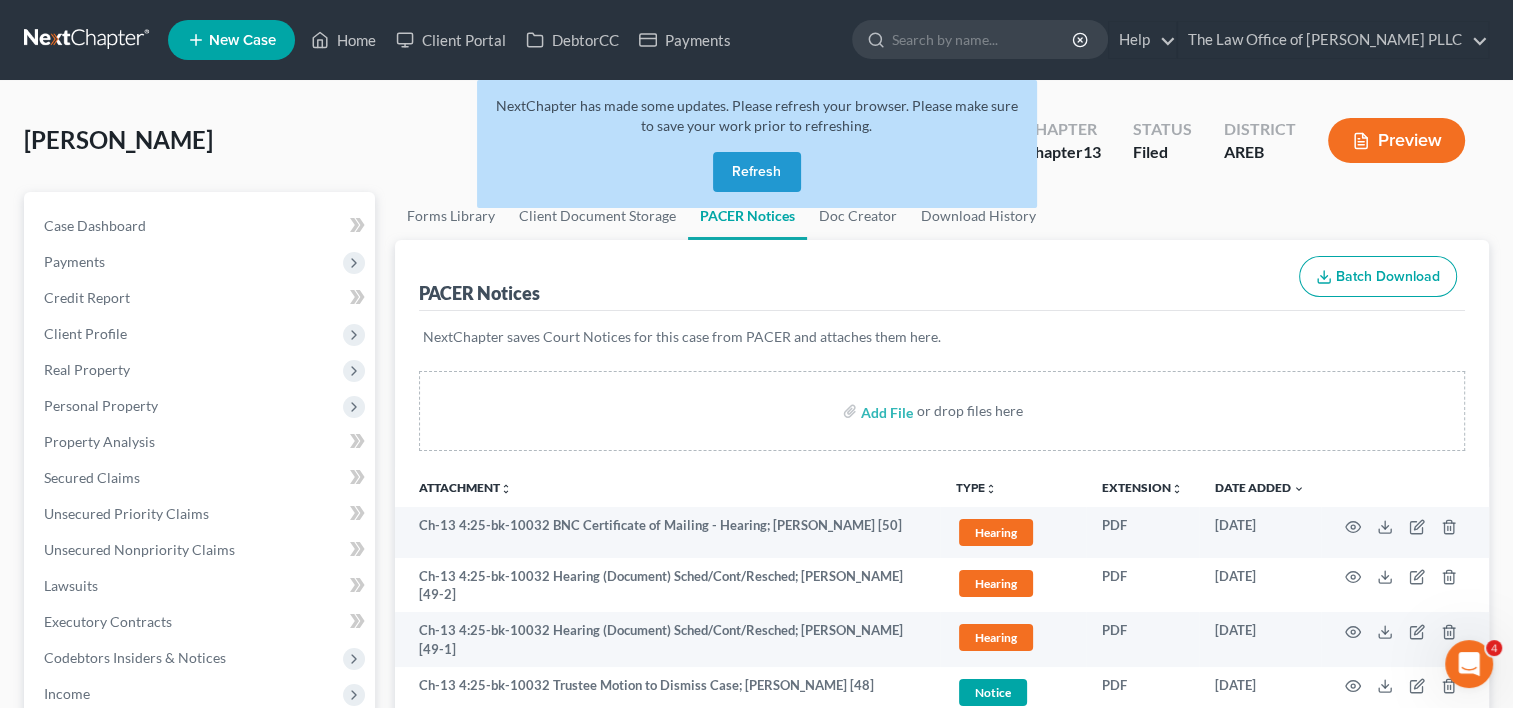 click on "Refresh" at bounding box center [757, 172] 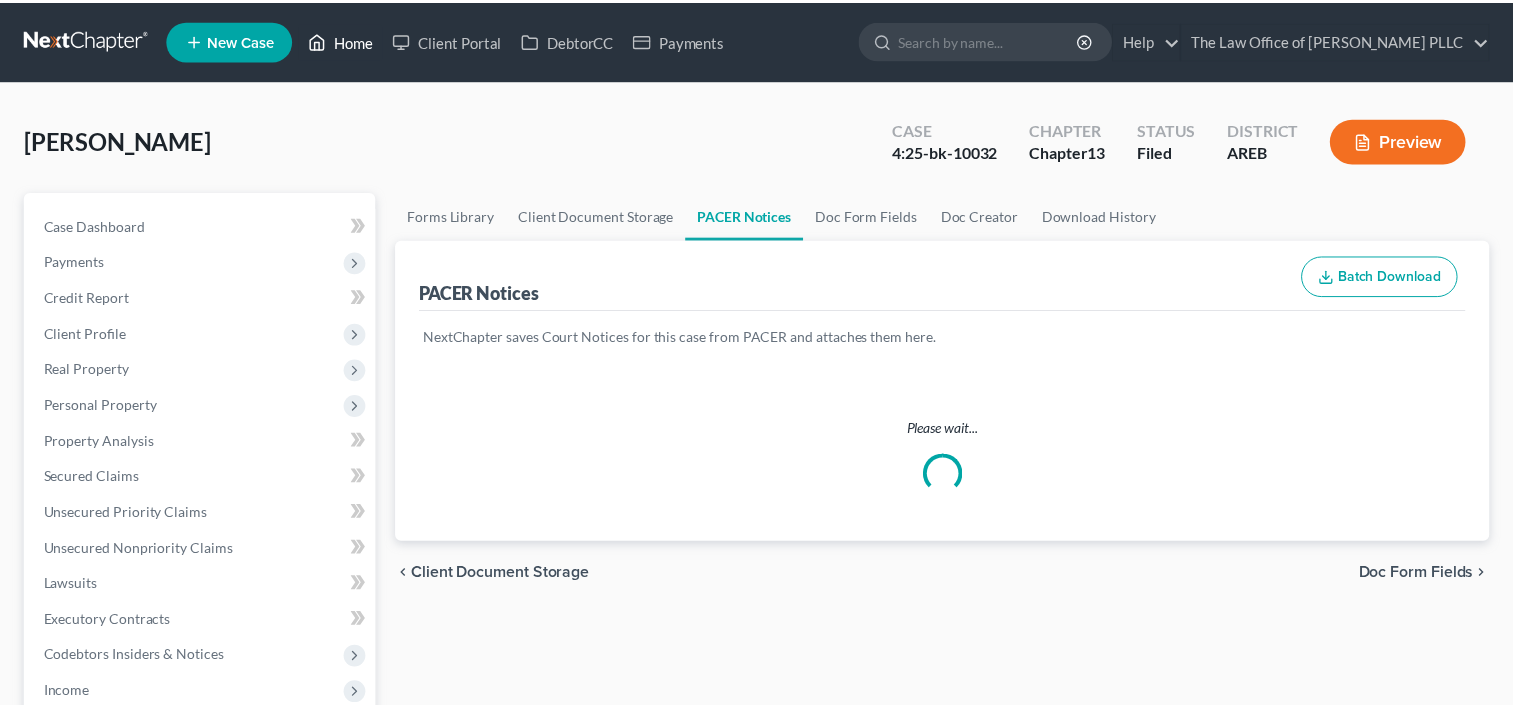 scroll, scrollTop: 0, scrollLeft: 0, axis: both 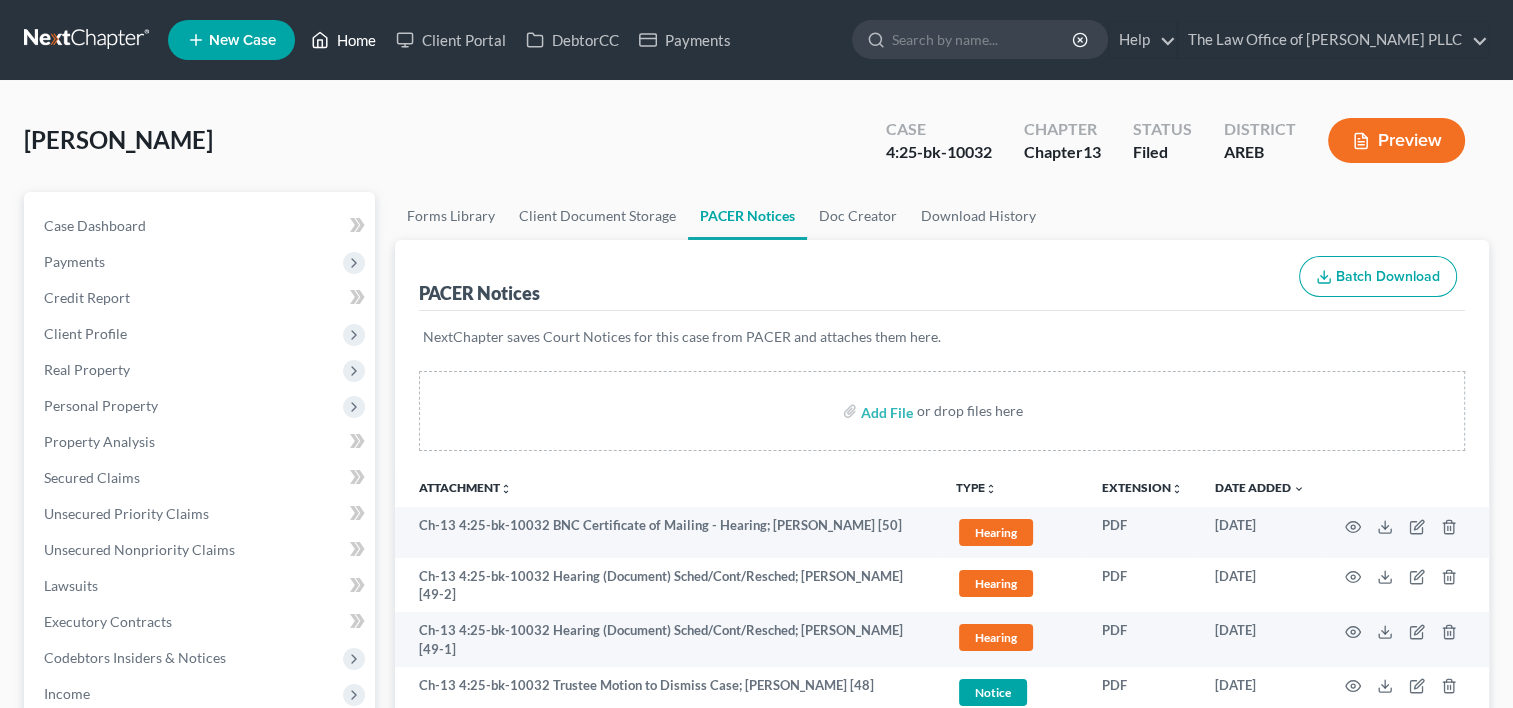 click on "Home" at bounding box center [343, 40] 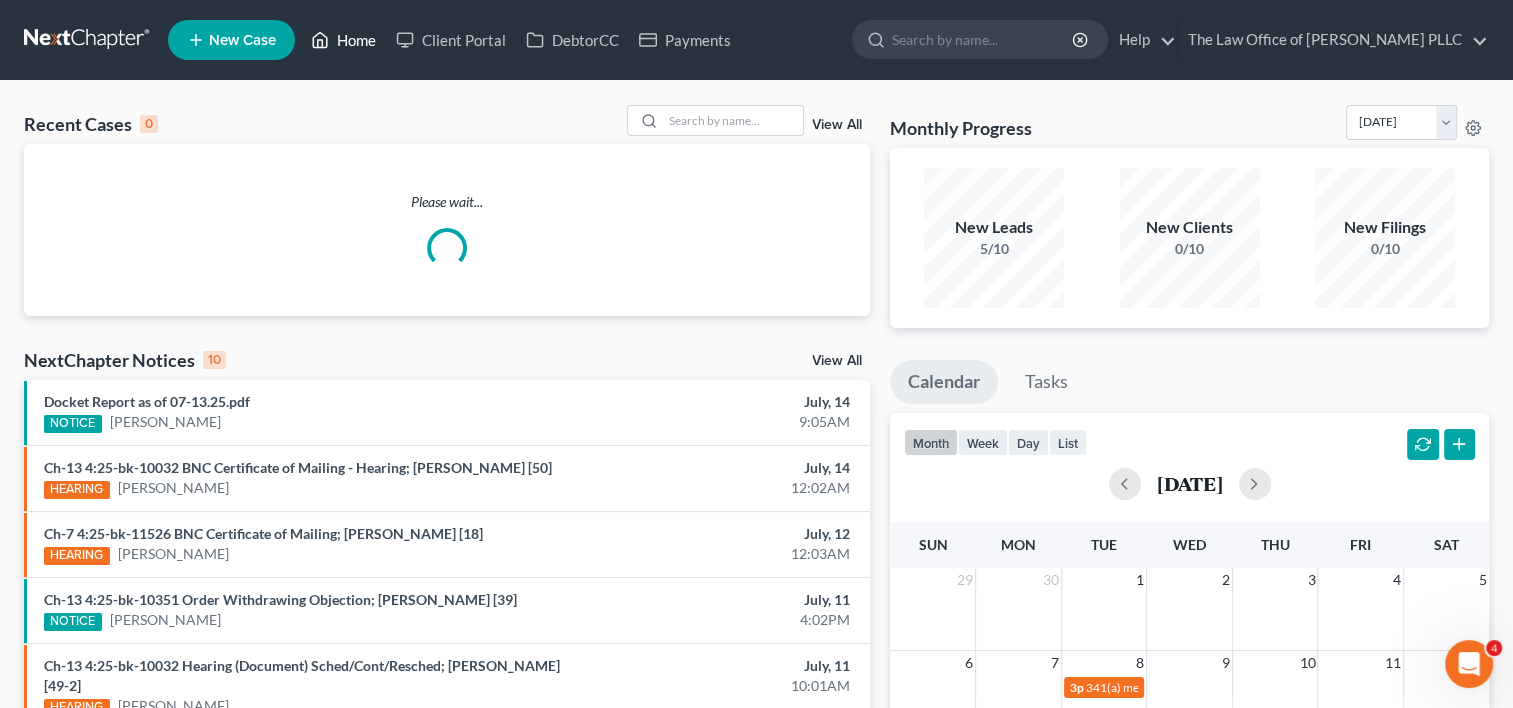 scroll, scrollTop: 0, scrollLeft: 0, axis: both 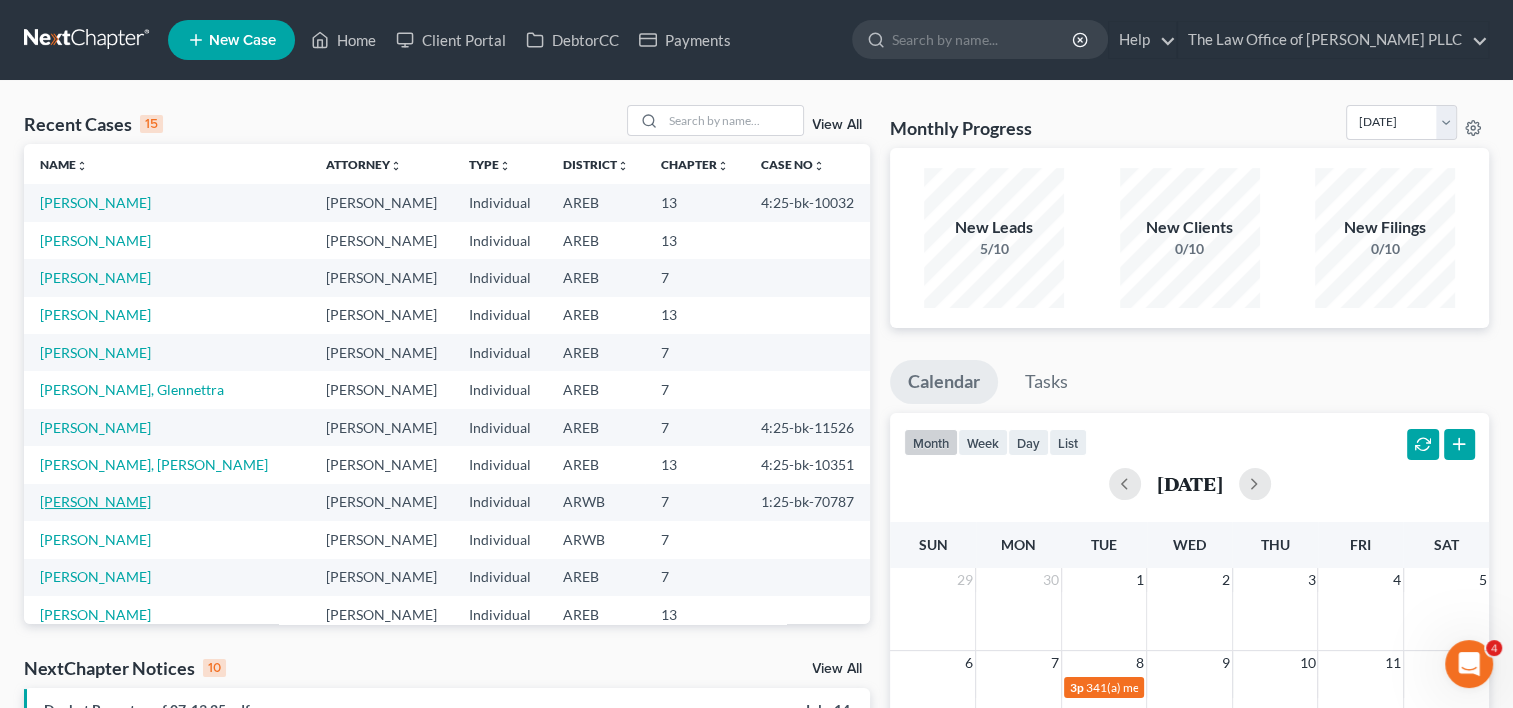 click on "Lindsey, Torry" at bounding box center [95, 501] 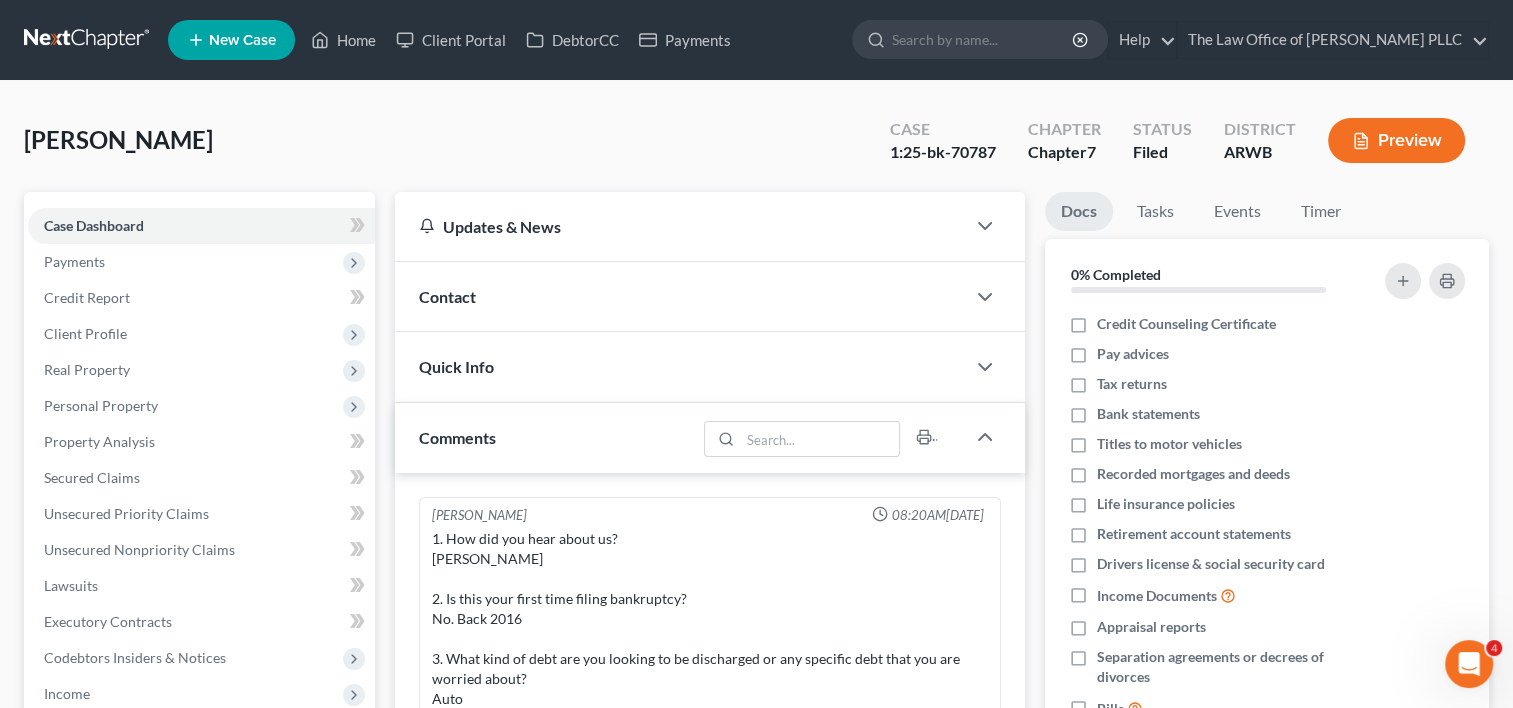 scroll, scrollTop: 1692, scrollLeft: 0, axis: vertical 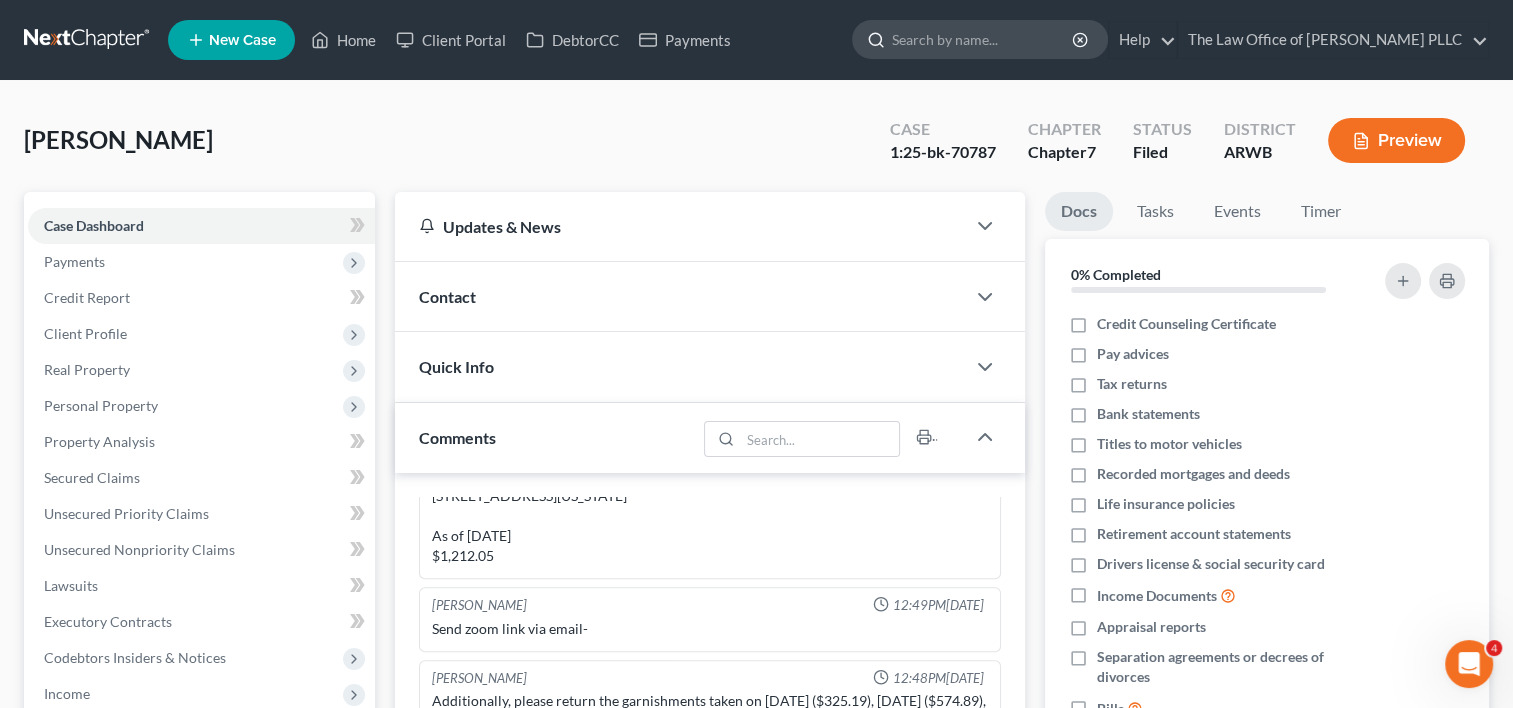 click at bounding box center [983, 39] 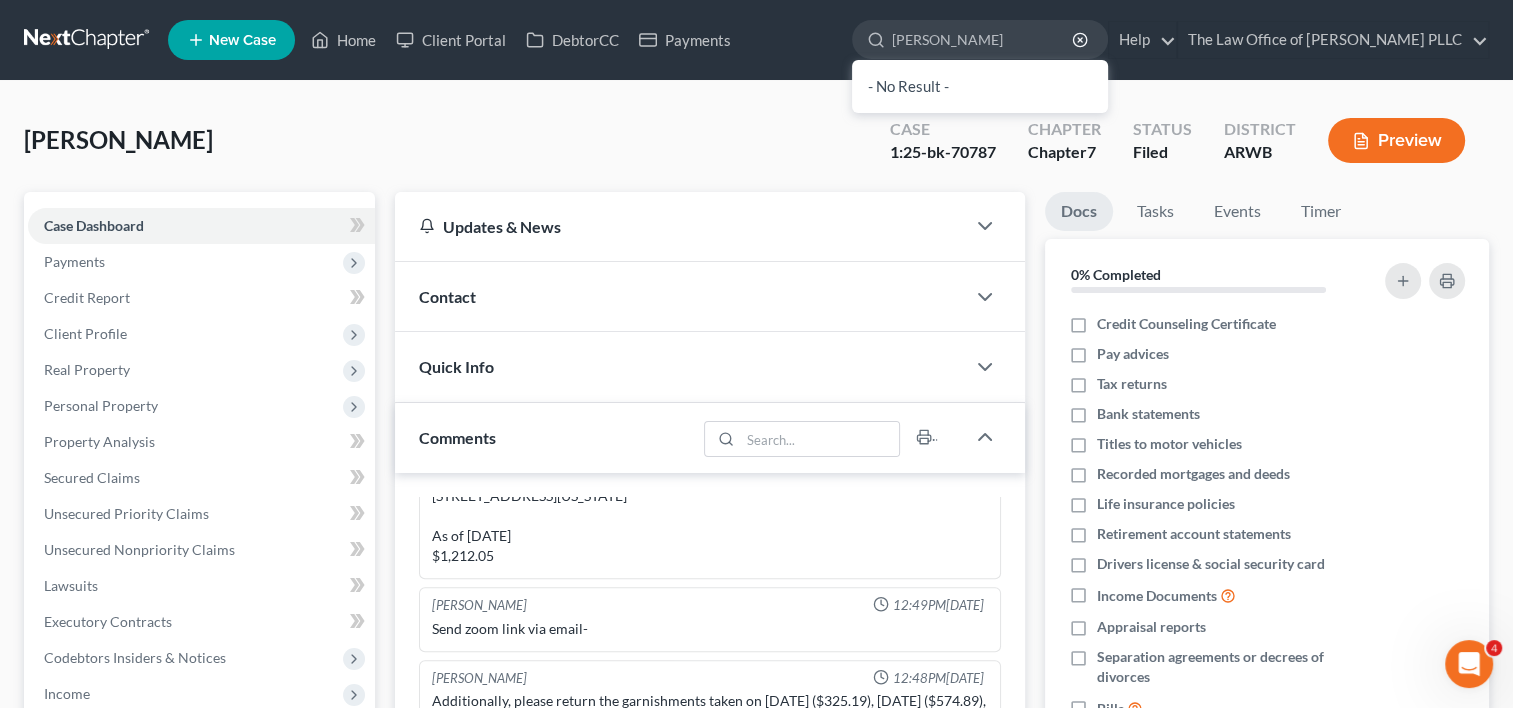 type on "torry lin" 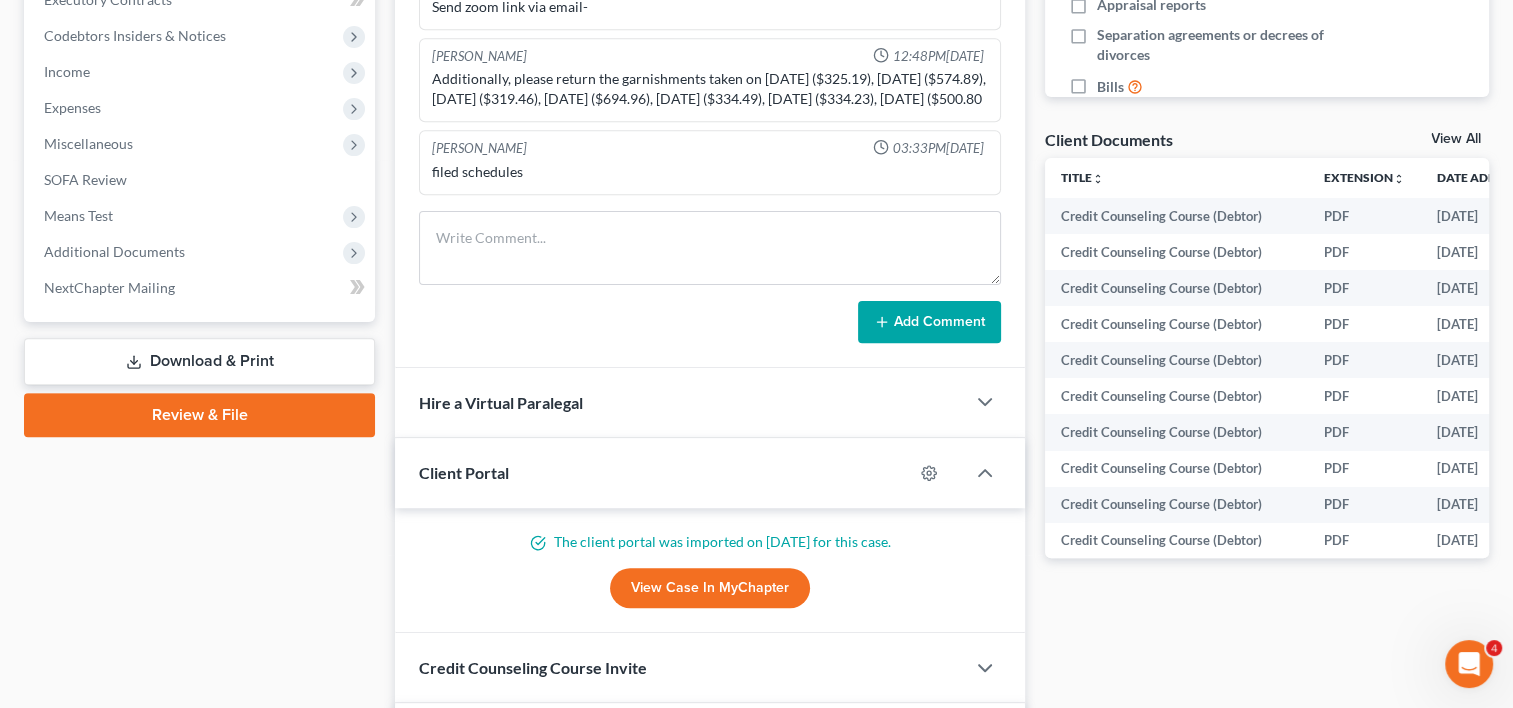 scroll, scrollTop: 623, scrollLeft: 0, axis: vertical 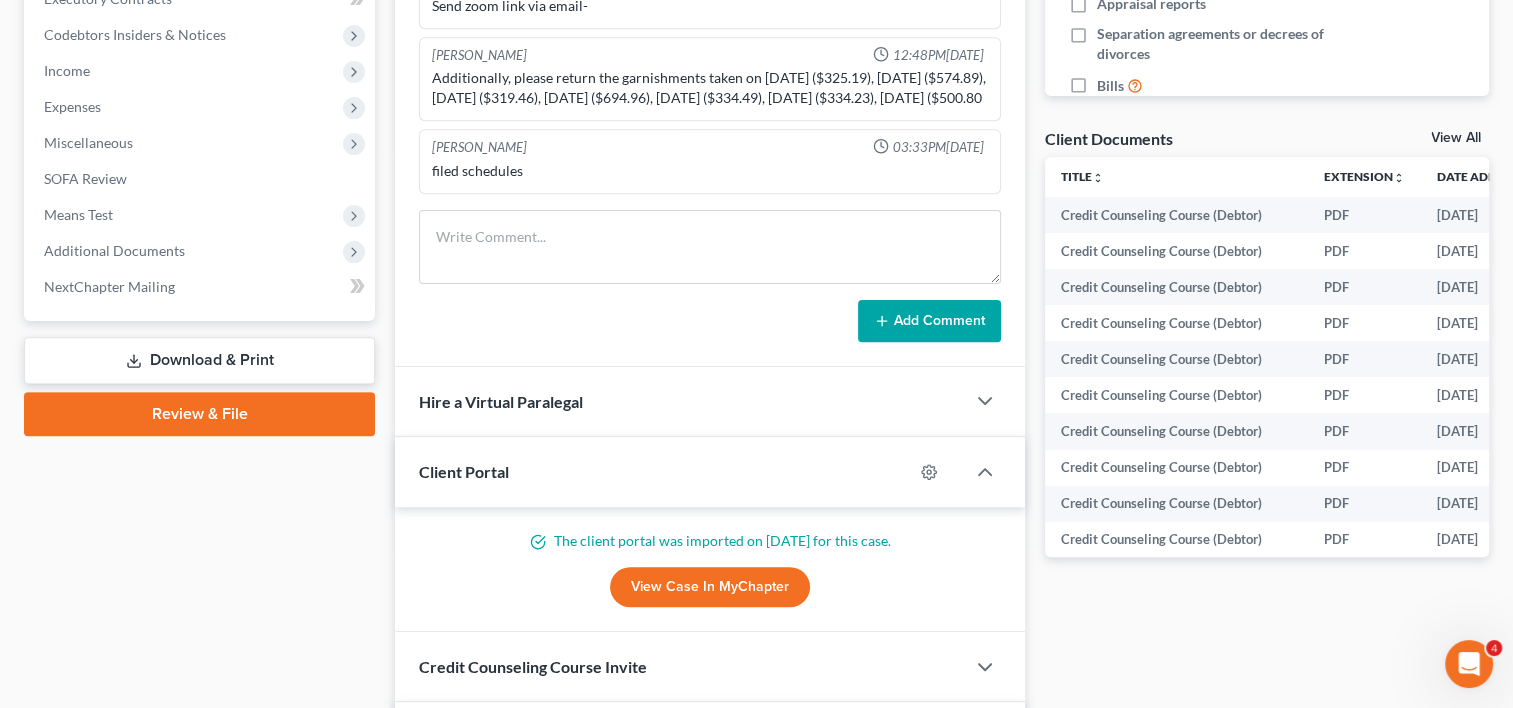 click on "Review & File" at bounding box center [199, 414] 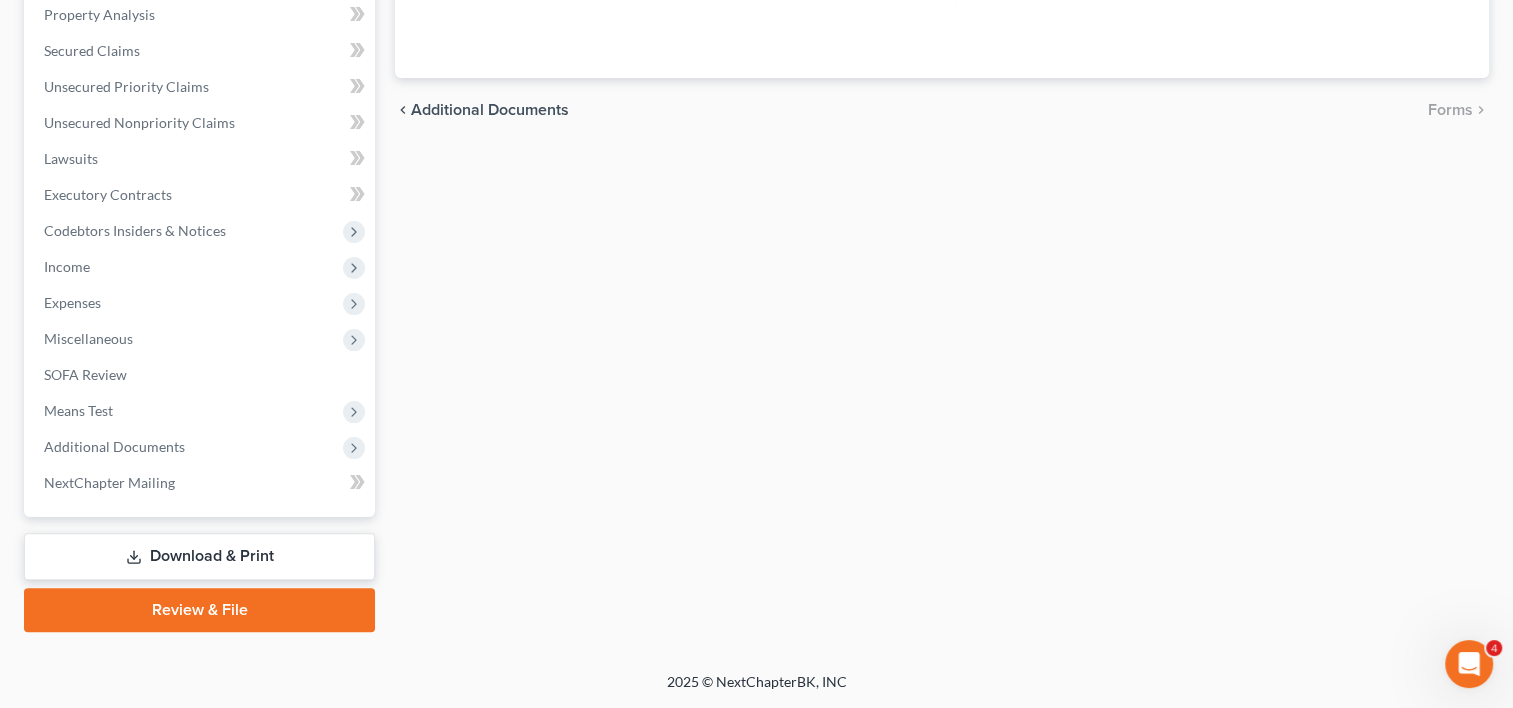 type 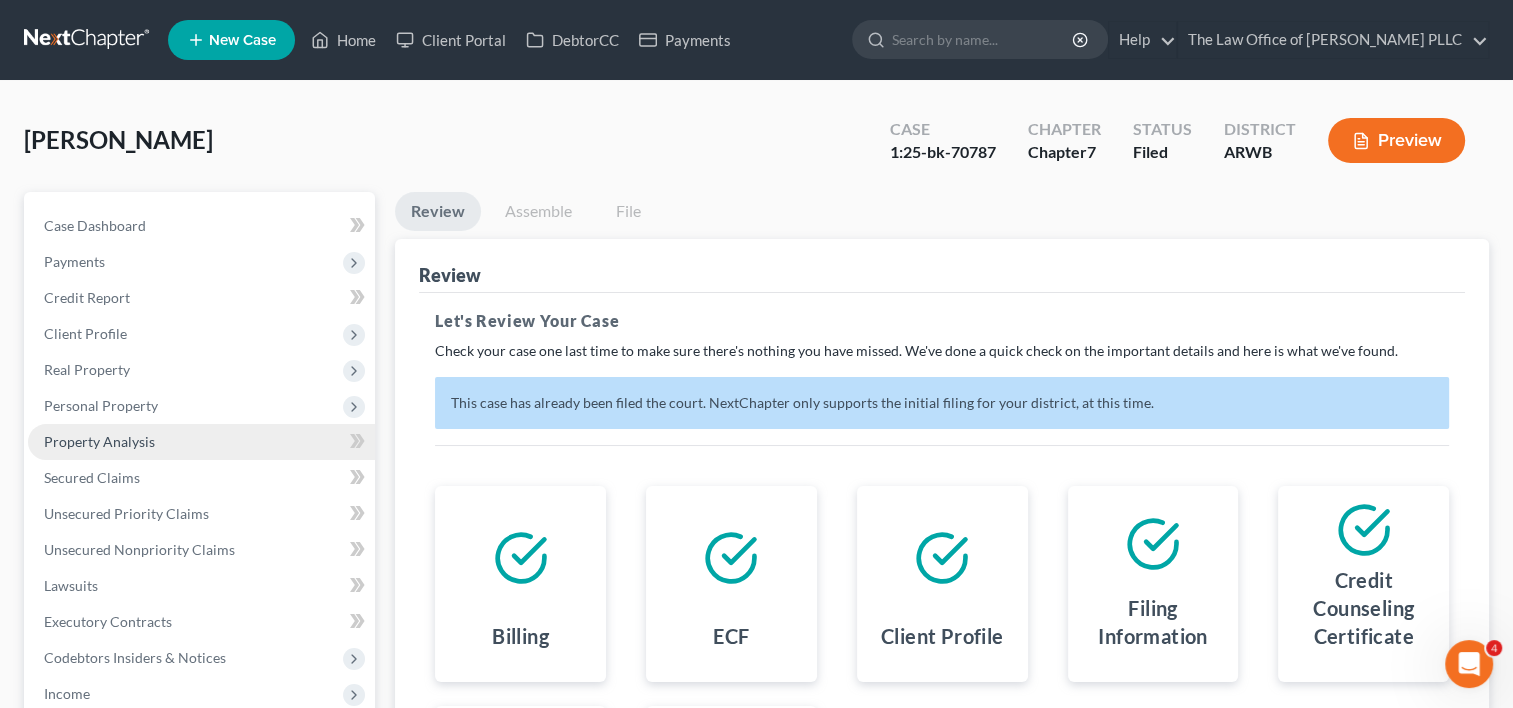 scroll, scrollTop: 436, scrollLeft: 0, axis: vertical 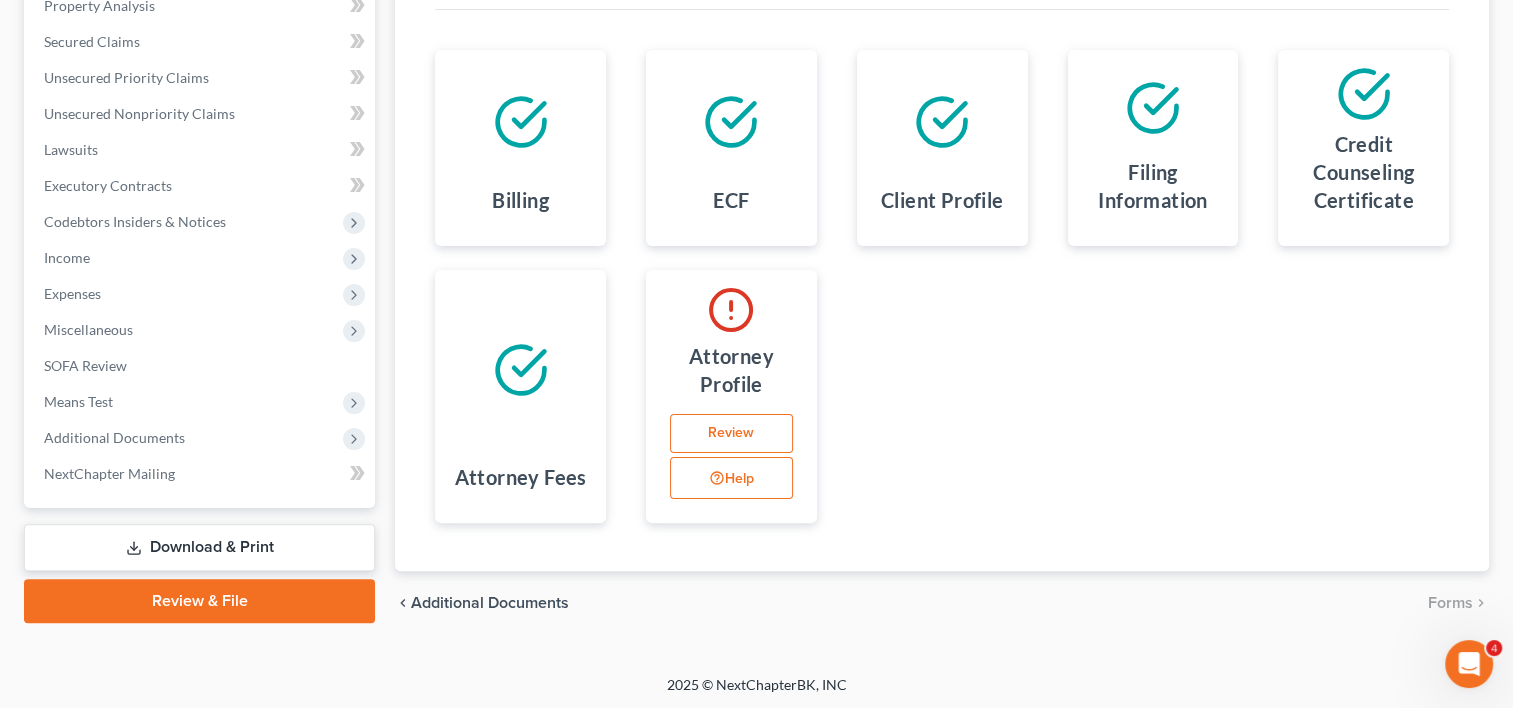 click on "Download & Print" at bounding box center (199, 547) 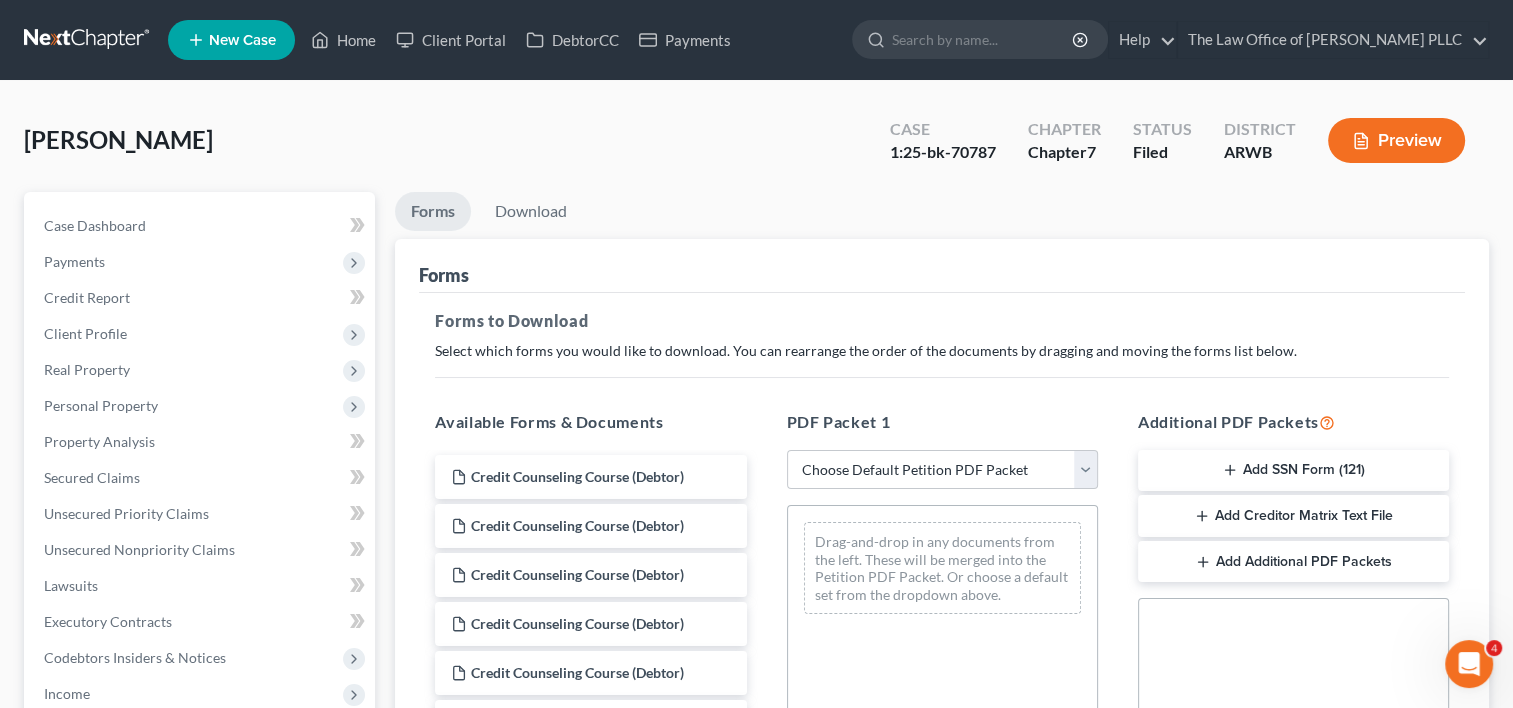 scroll, scrollTop: 266, scrollLeft: 0, axis: vertical 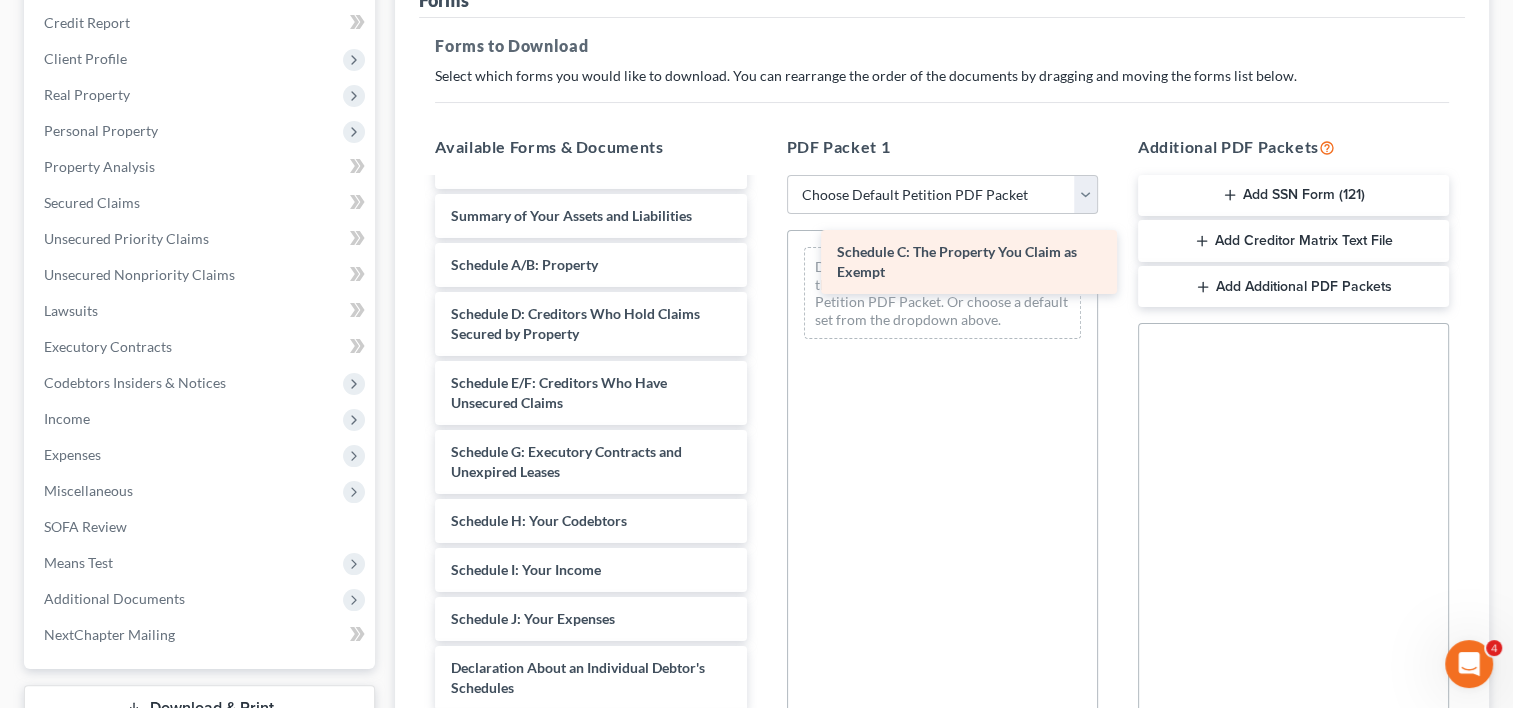 drag, startPoint x: 556, startPoint y: 335, endPoint x: 942, endPoint y: 274, distance: 390.79022 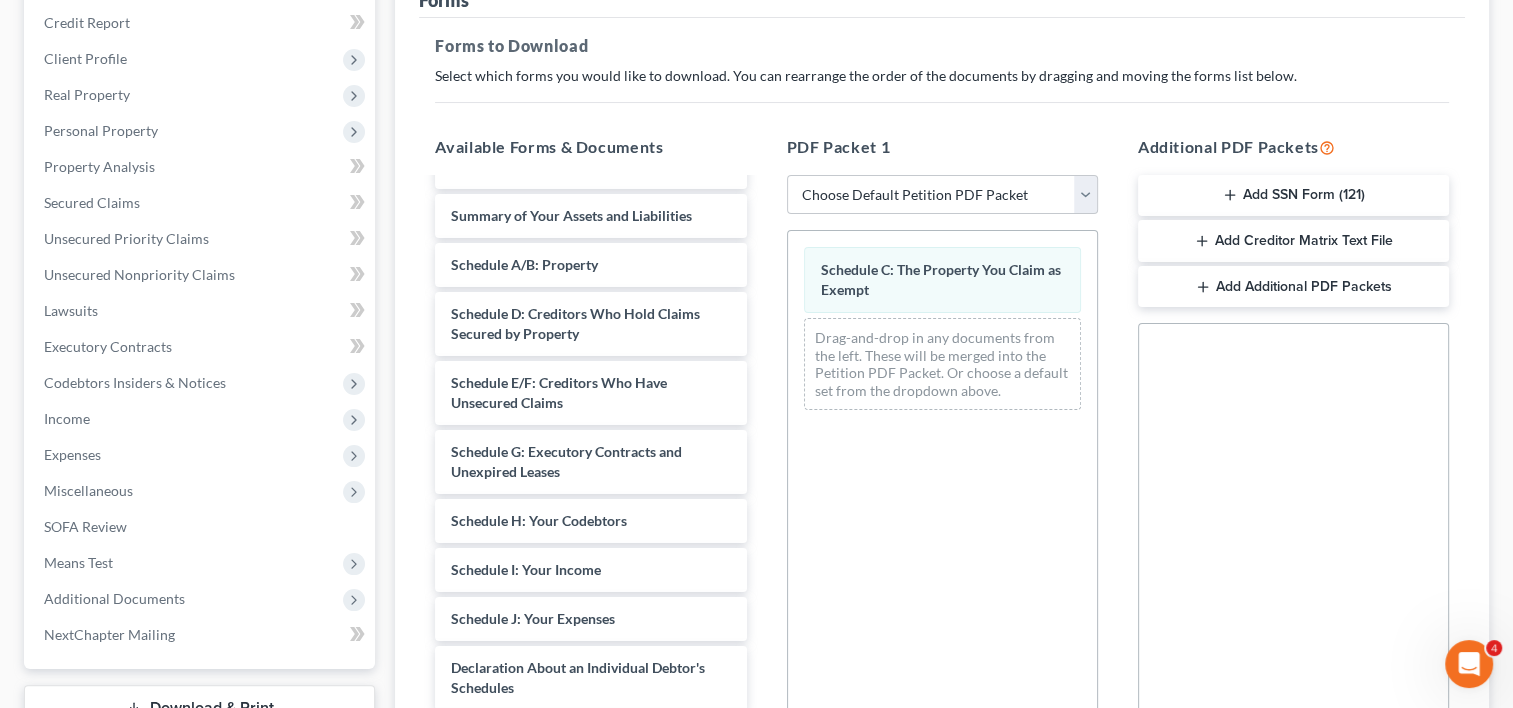 scroll, scrollTop: 525, scrollLeft: 0, axis: vertical 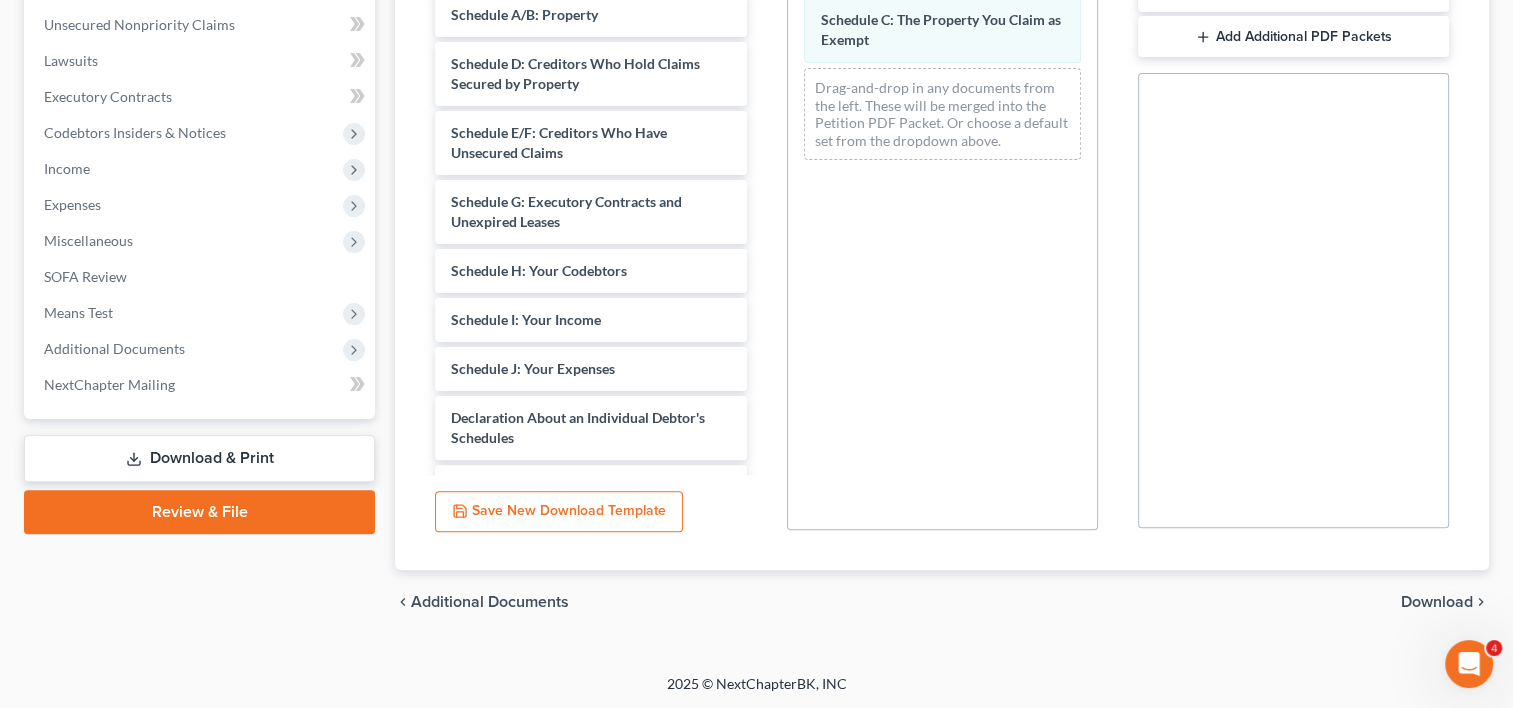 click on "Download" at bounding box center (1437, 602) 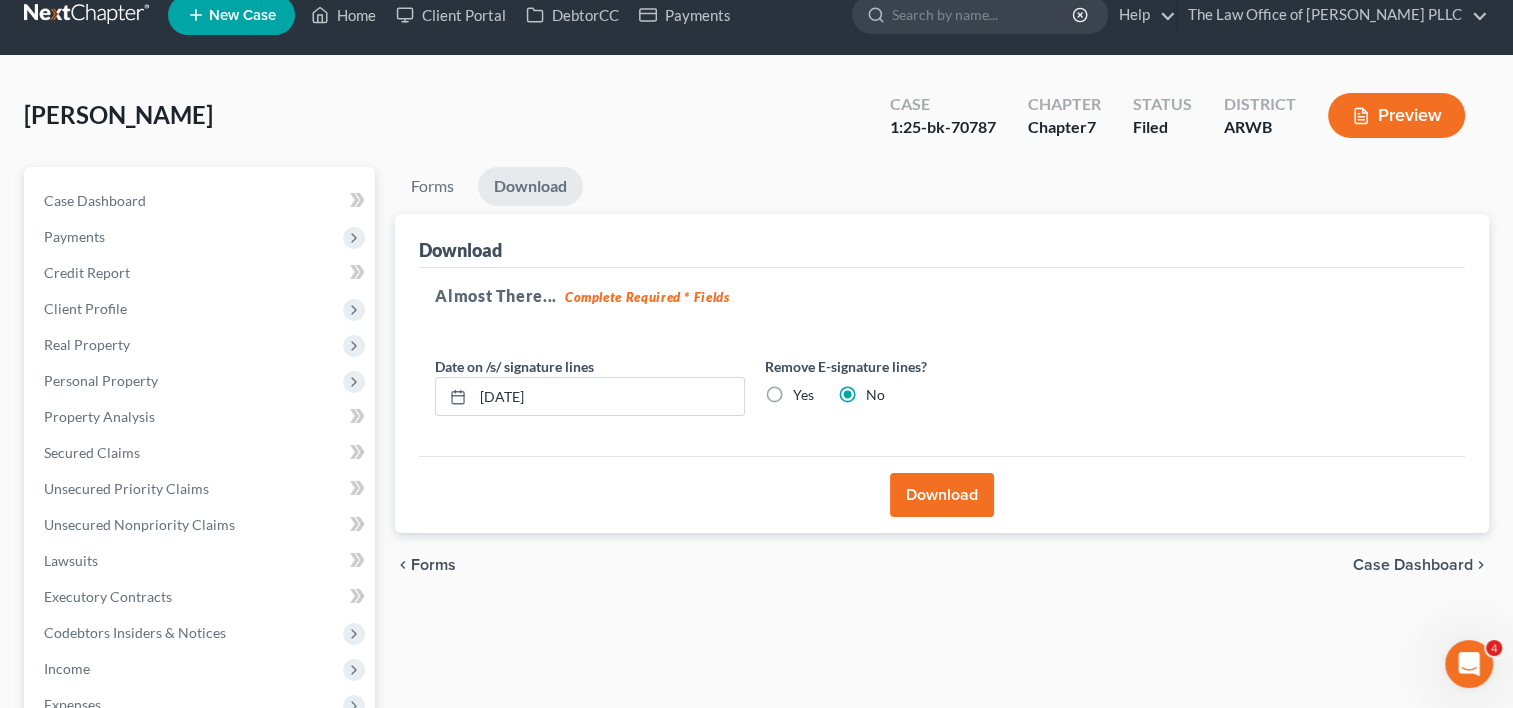 scroll, scrollTop: 11, scrollLeft: 0, axis: vertical 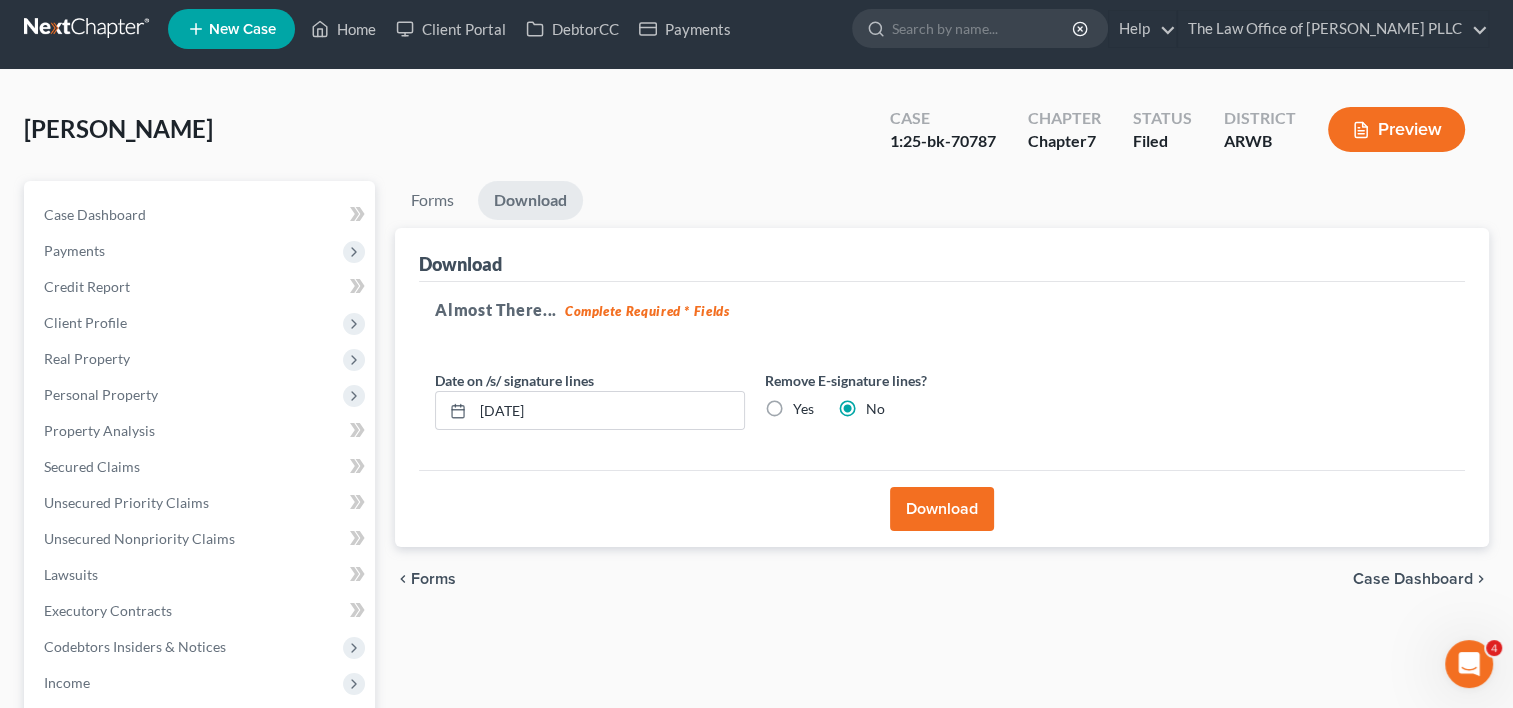 click on "Download" at bounding box center (942, 509) 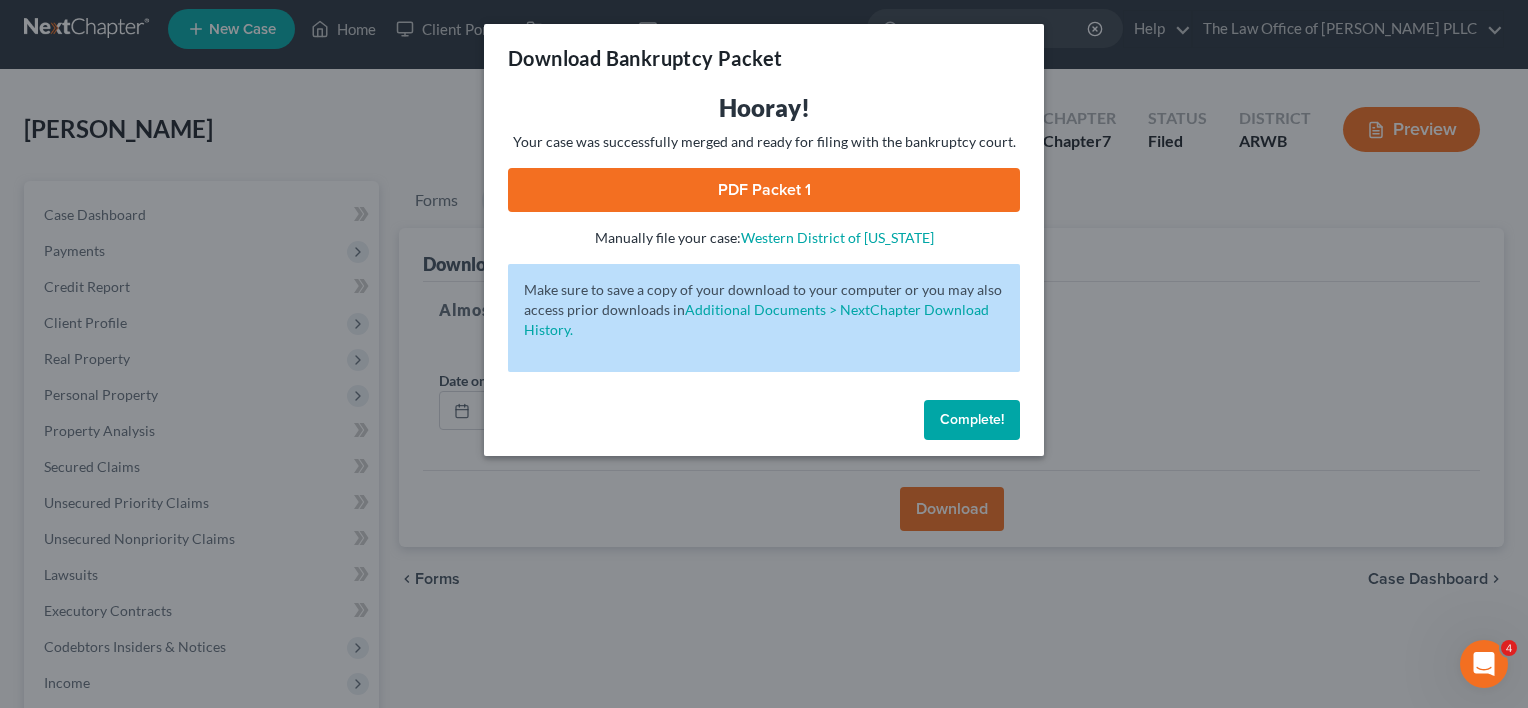click on "PDF Packet 1" at bounding box center (764, 190) 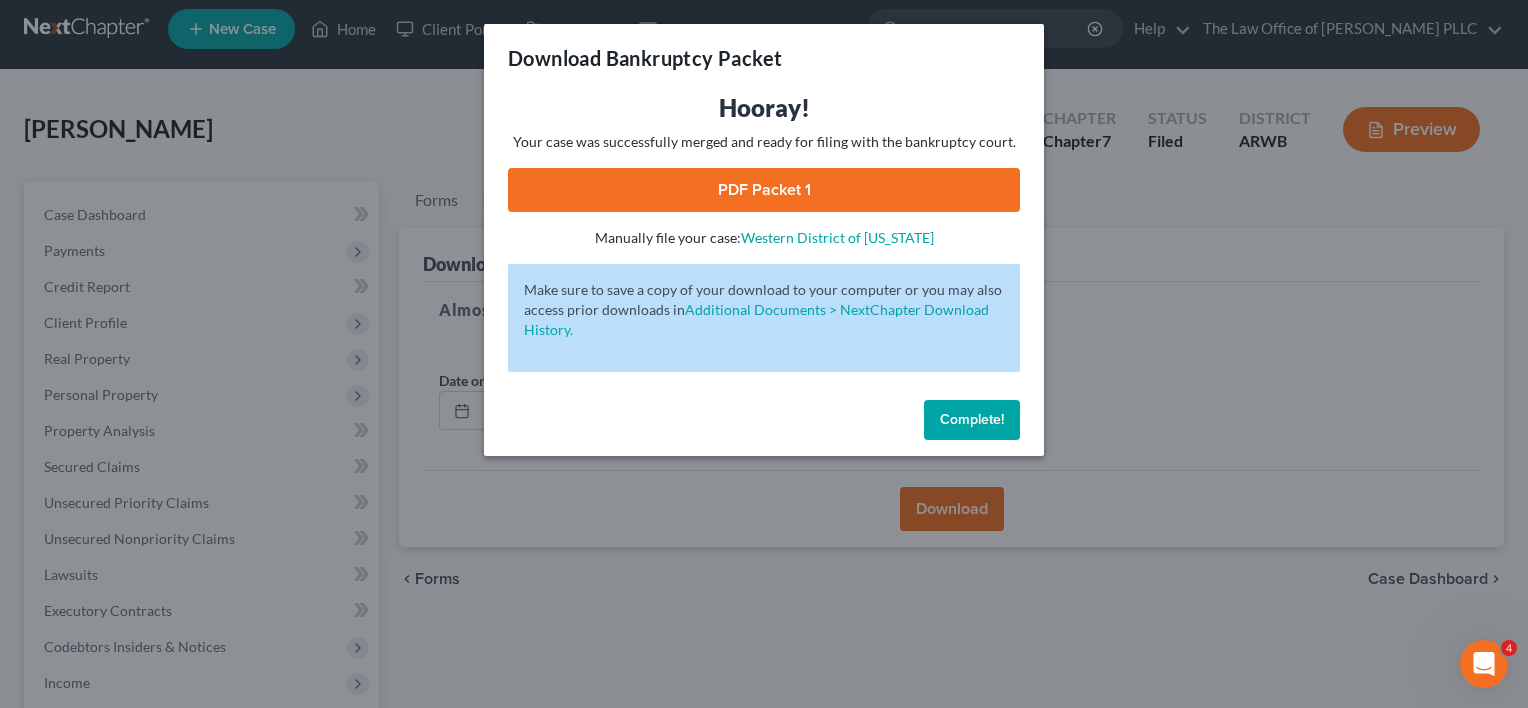 click on "Complete!" at bounding box center (972, 420) 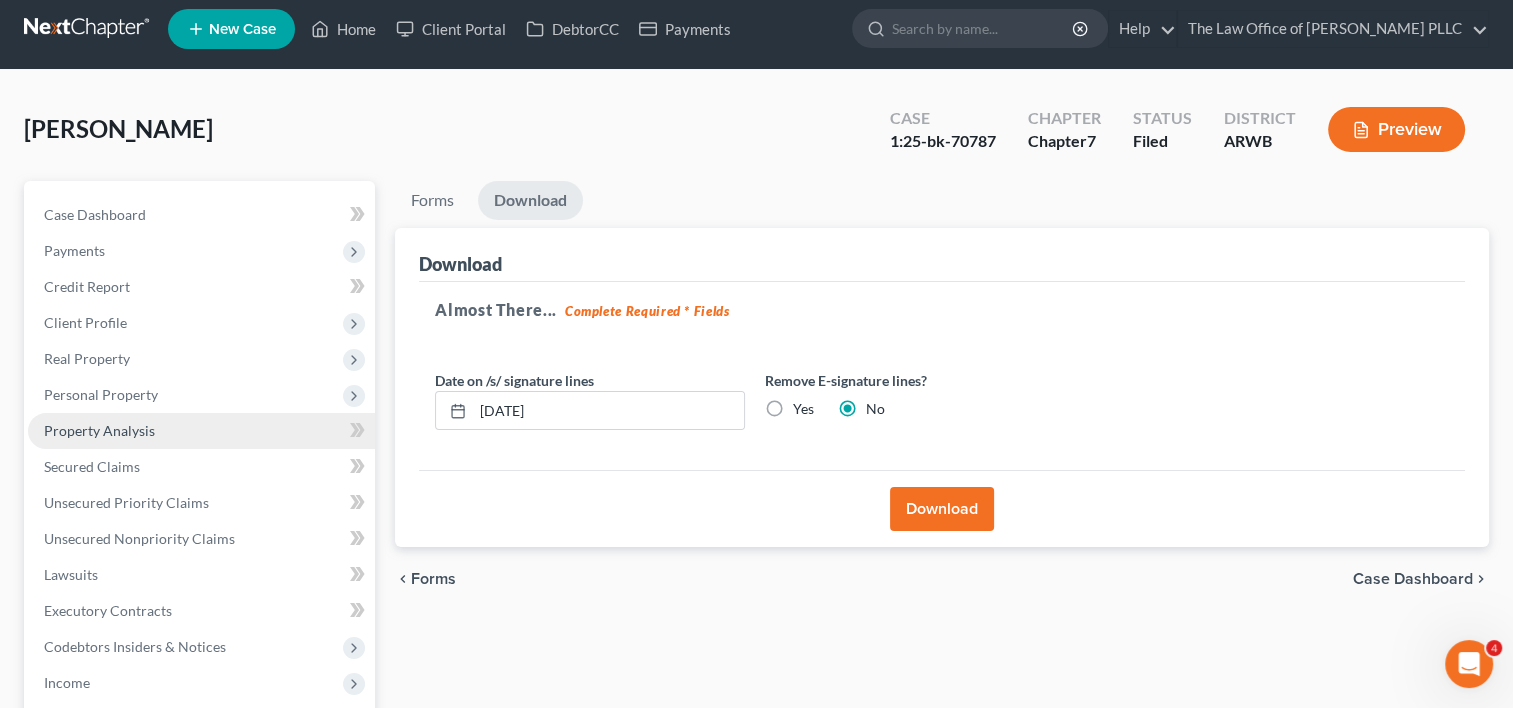 click on "Property Analysis" at bounding box center (99, 430) 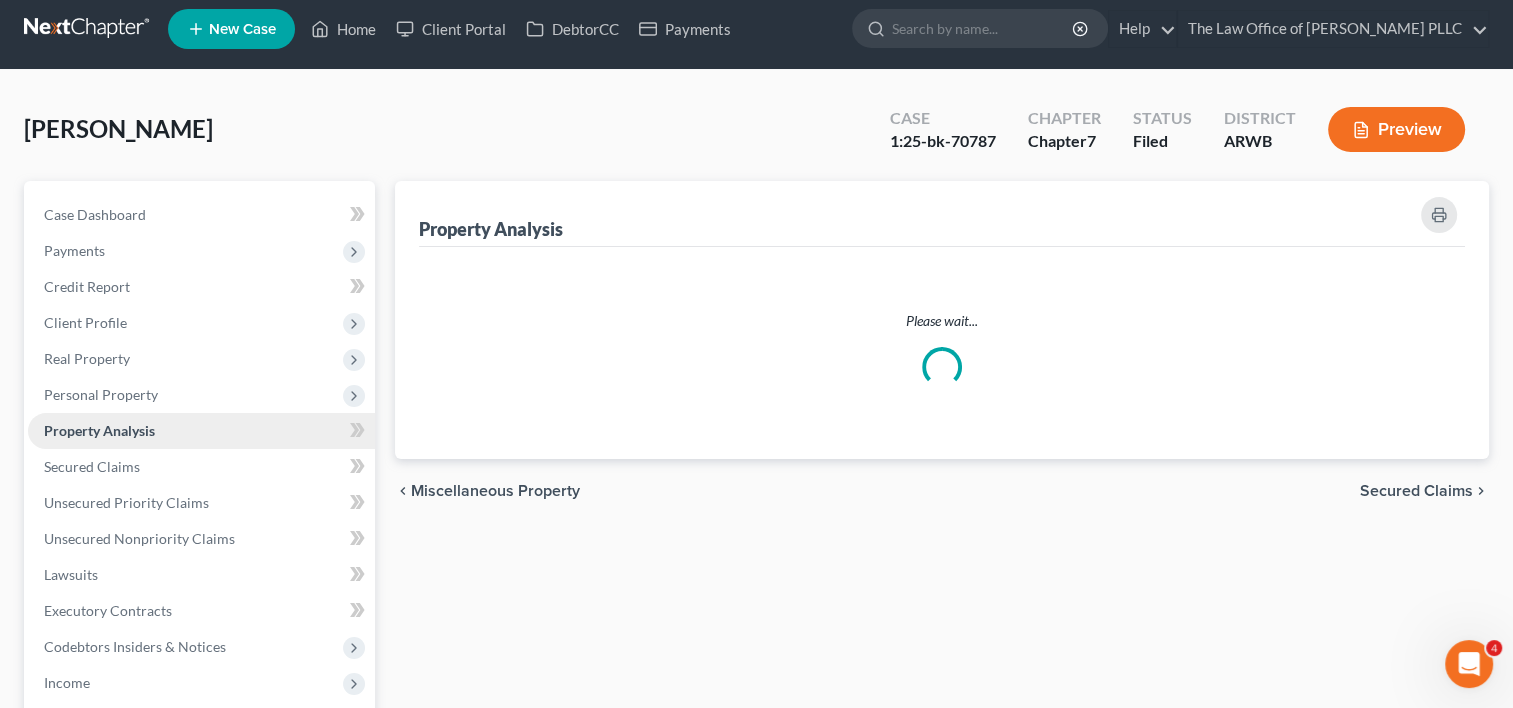 scroll, scrollTop: 0, scrollLeft: 0, axis: both 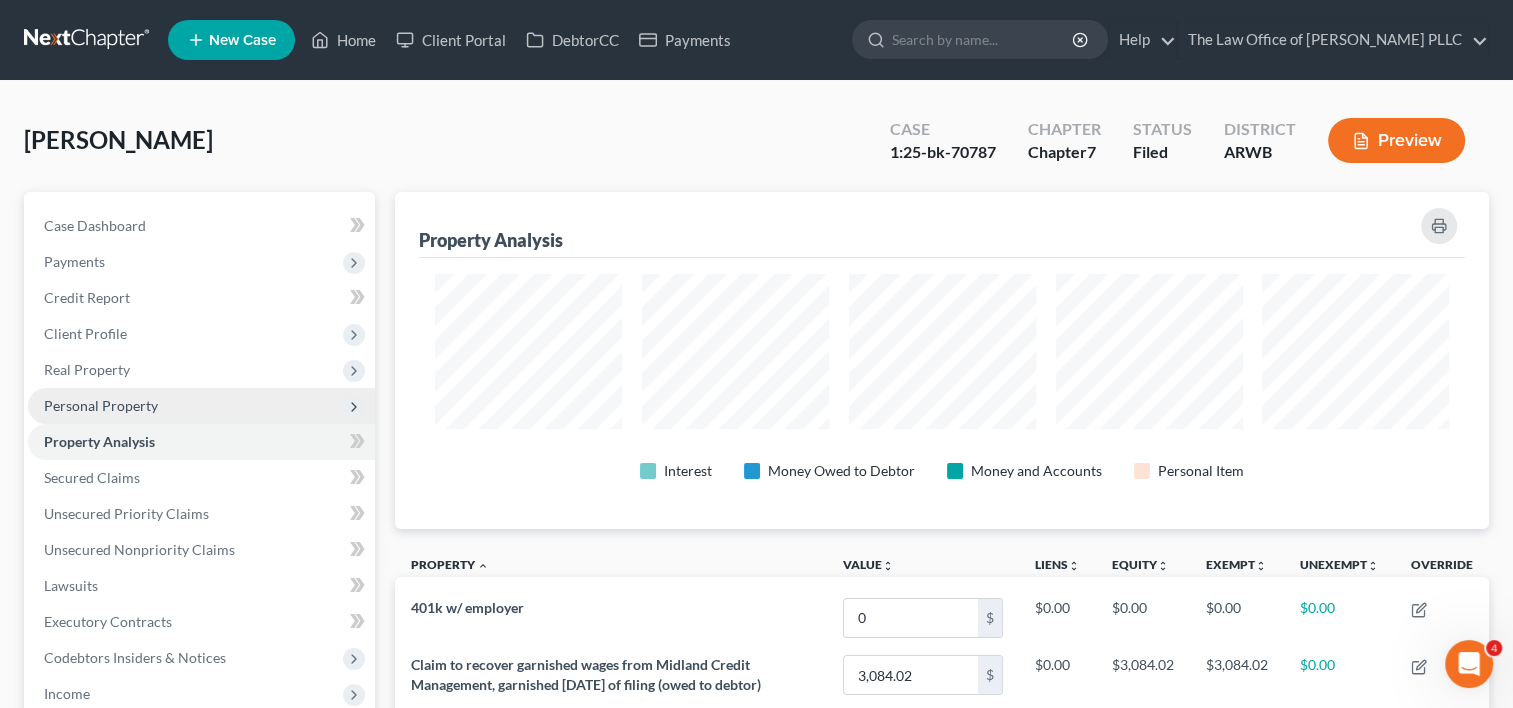 click on "Personal Property" at bounding box center [101, 405] 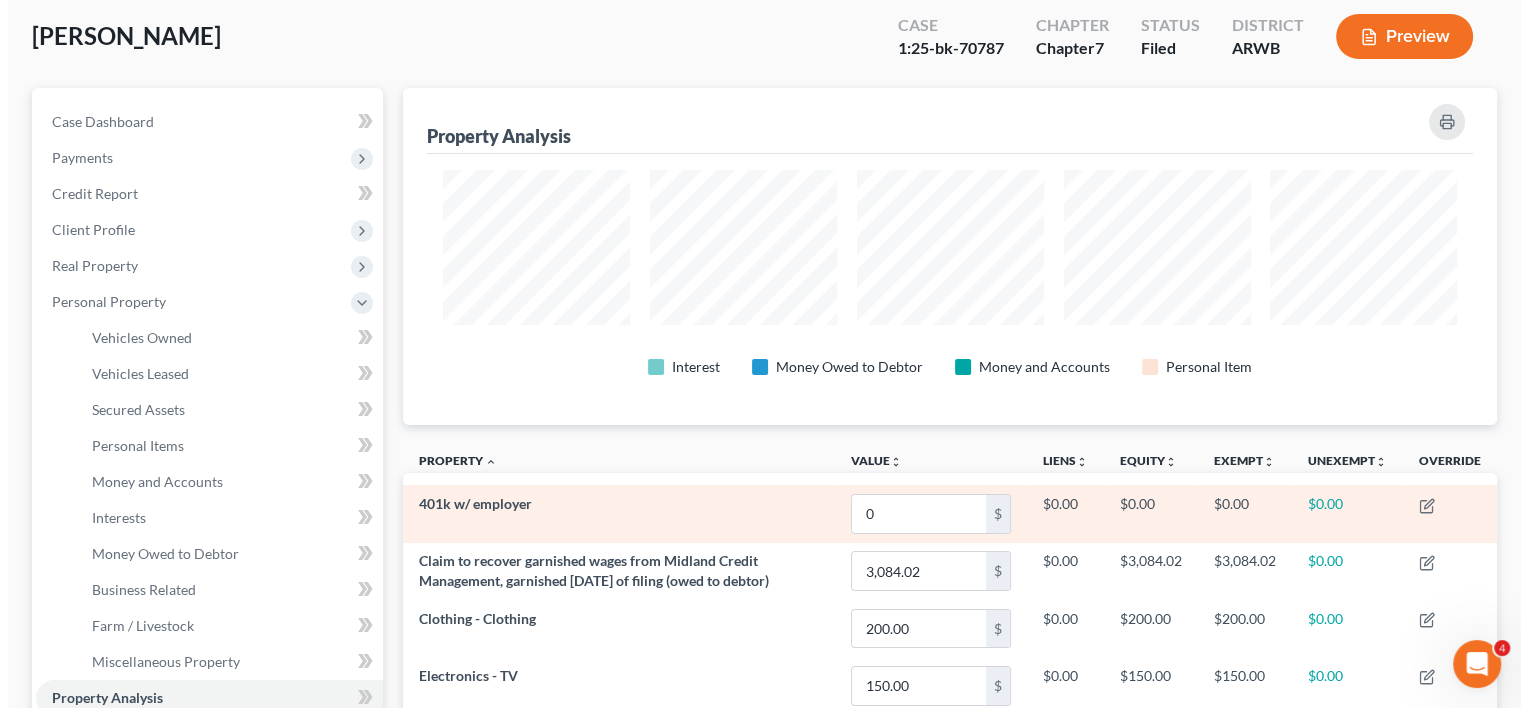 scroll, scrollTop: 150, scrollLeft: 0, axis: vertical 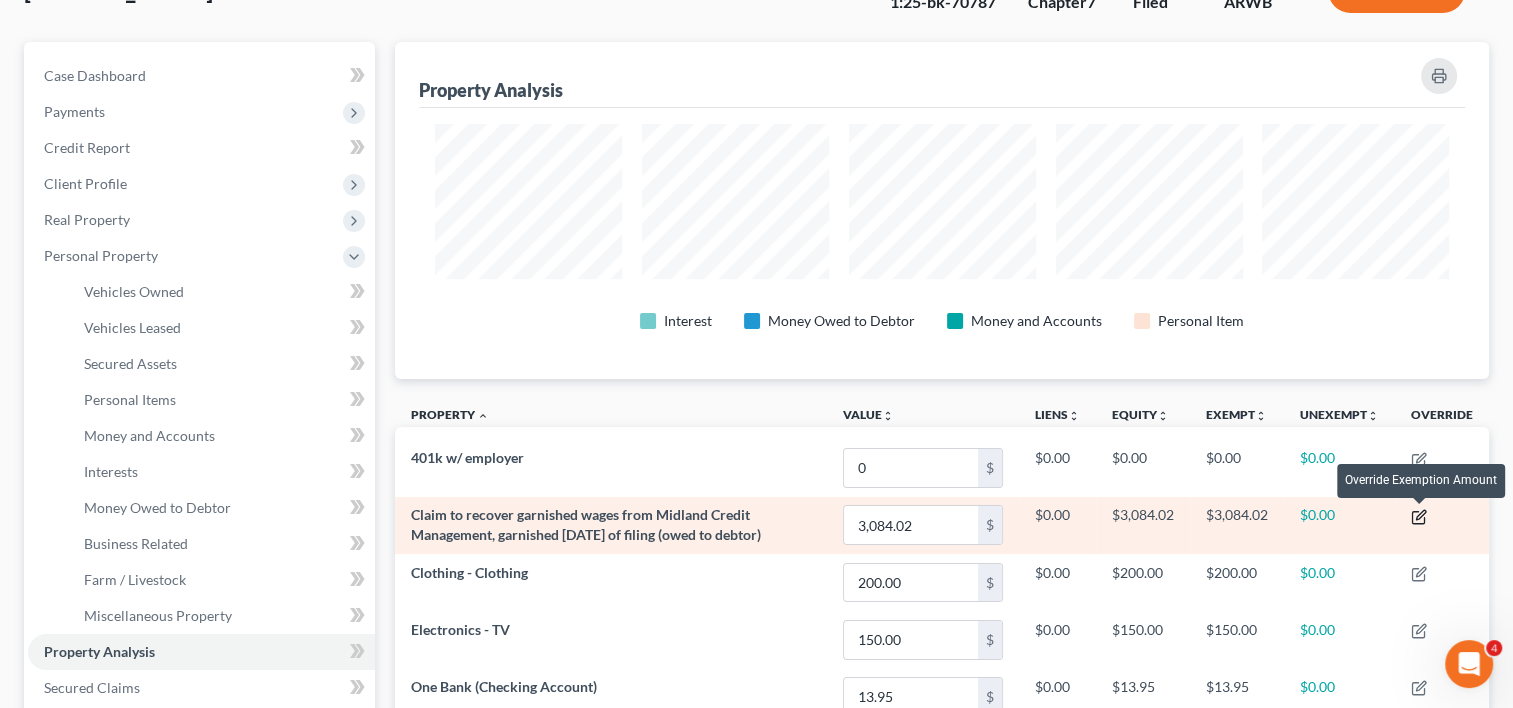 click 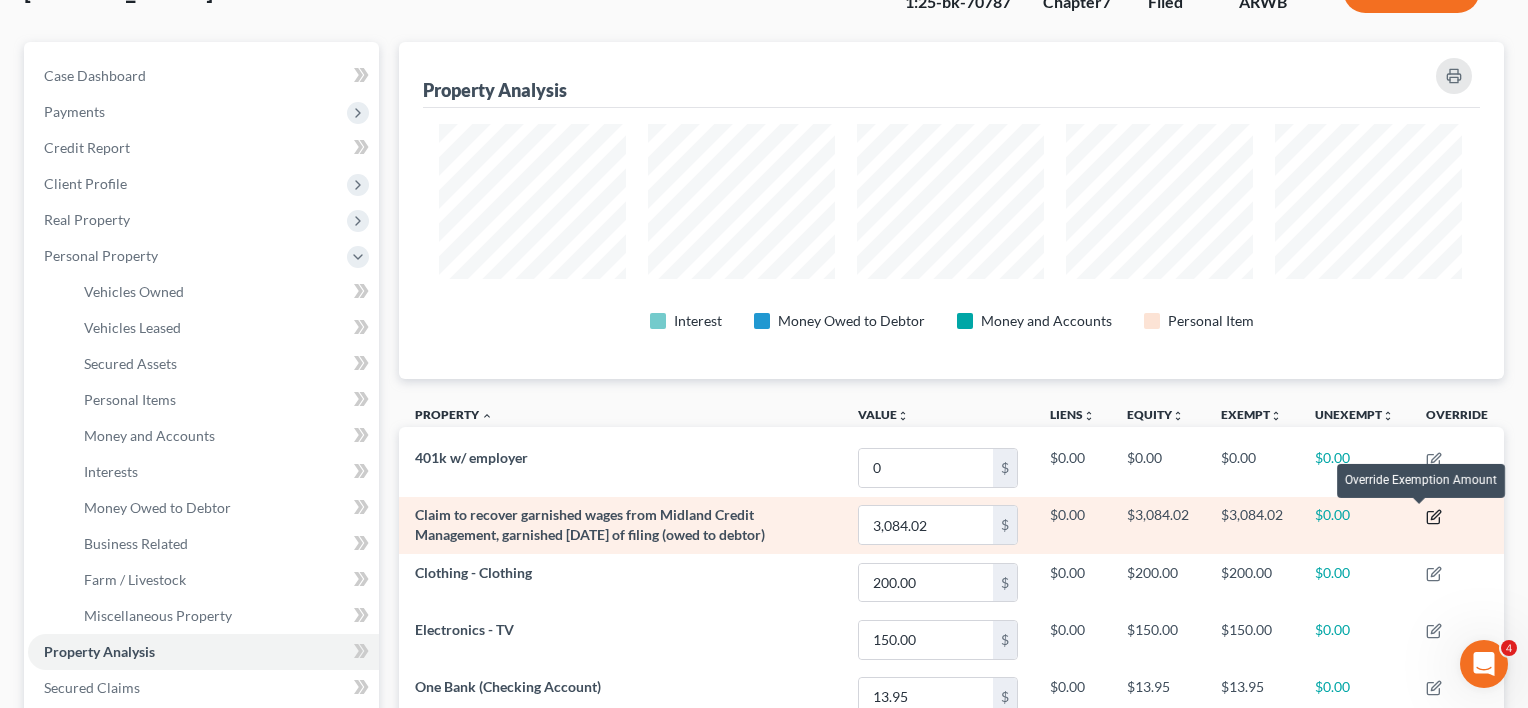 scroll, scrollTop: 999661, scrollLeft: 998894, axis: both 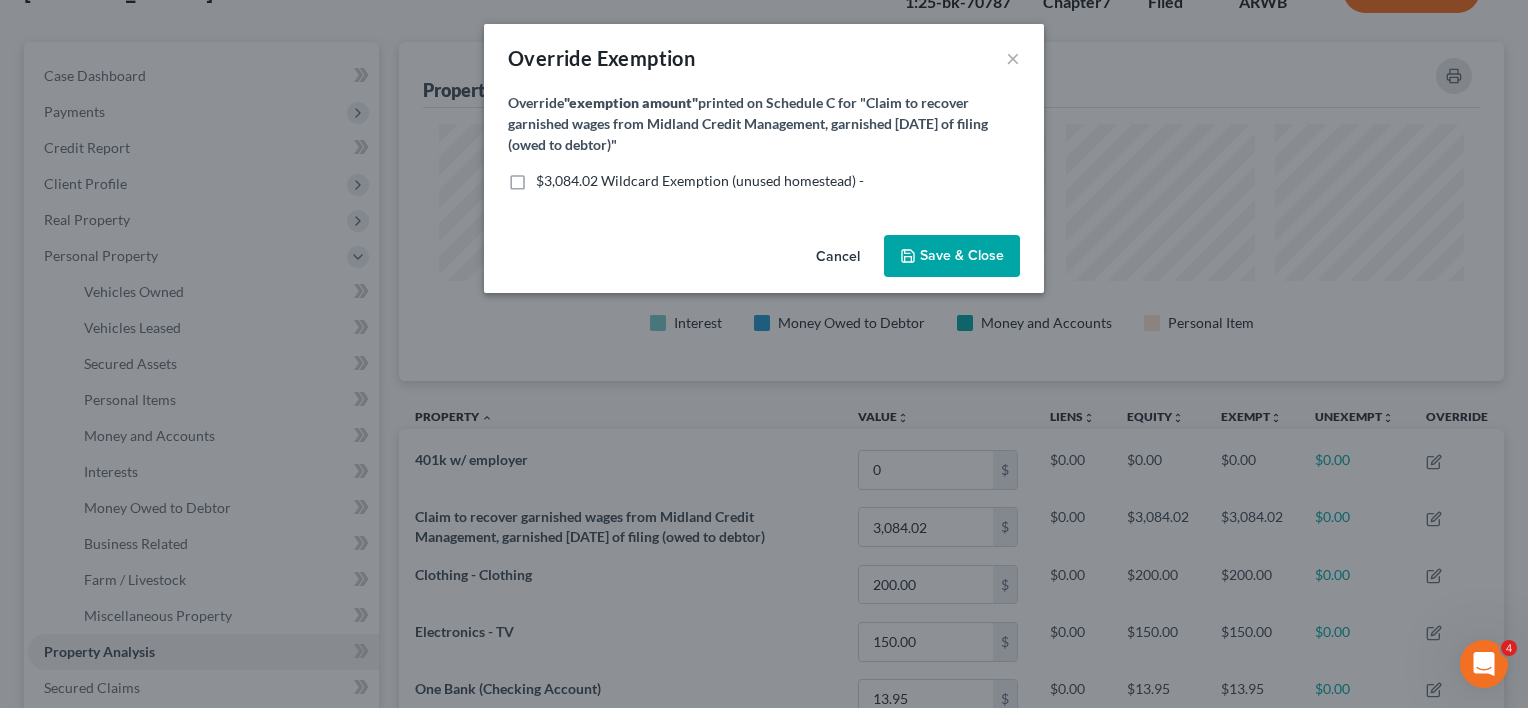 click on "Cancel" at bounding box center [838, 257] 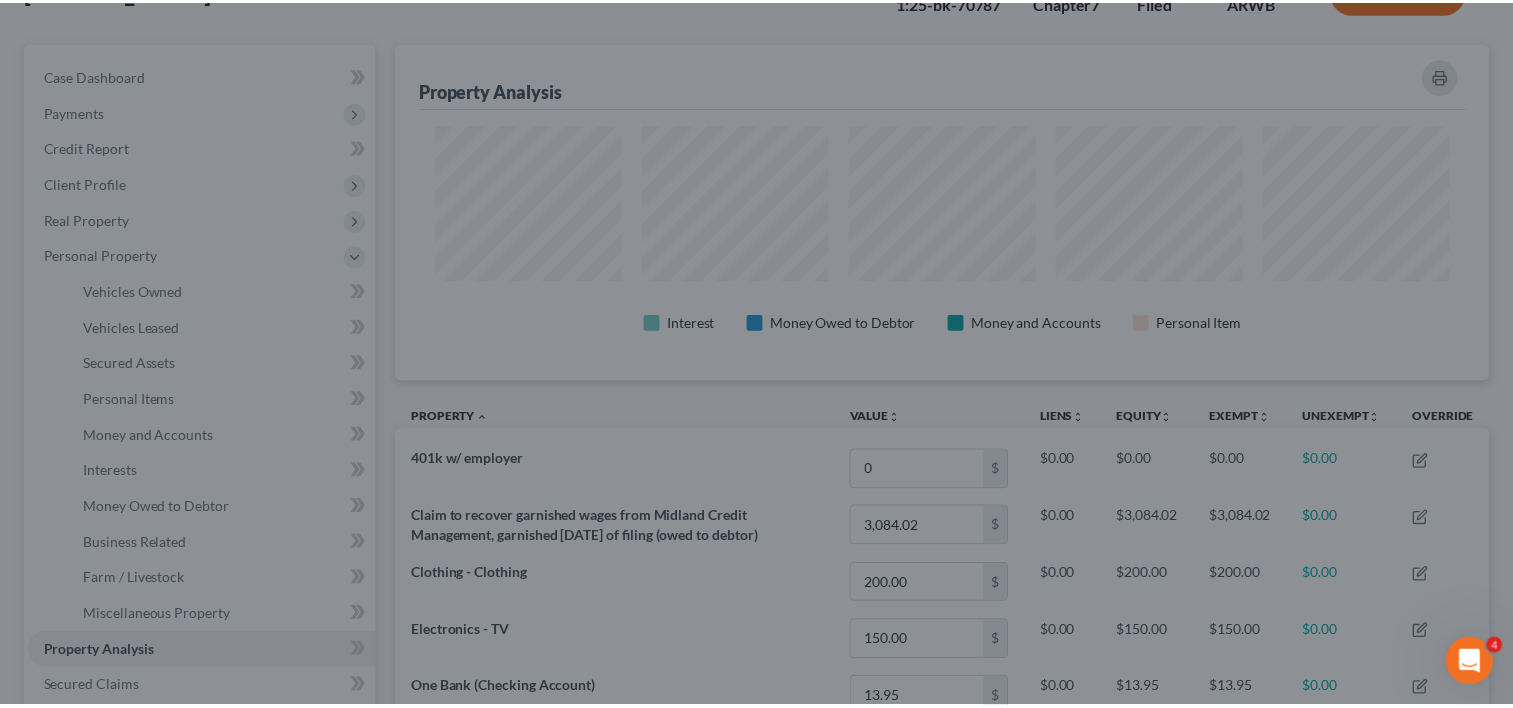 scroll, scrollTop: 336, scrollLeft: 1093, axis: both 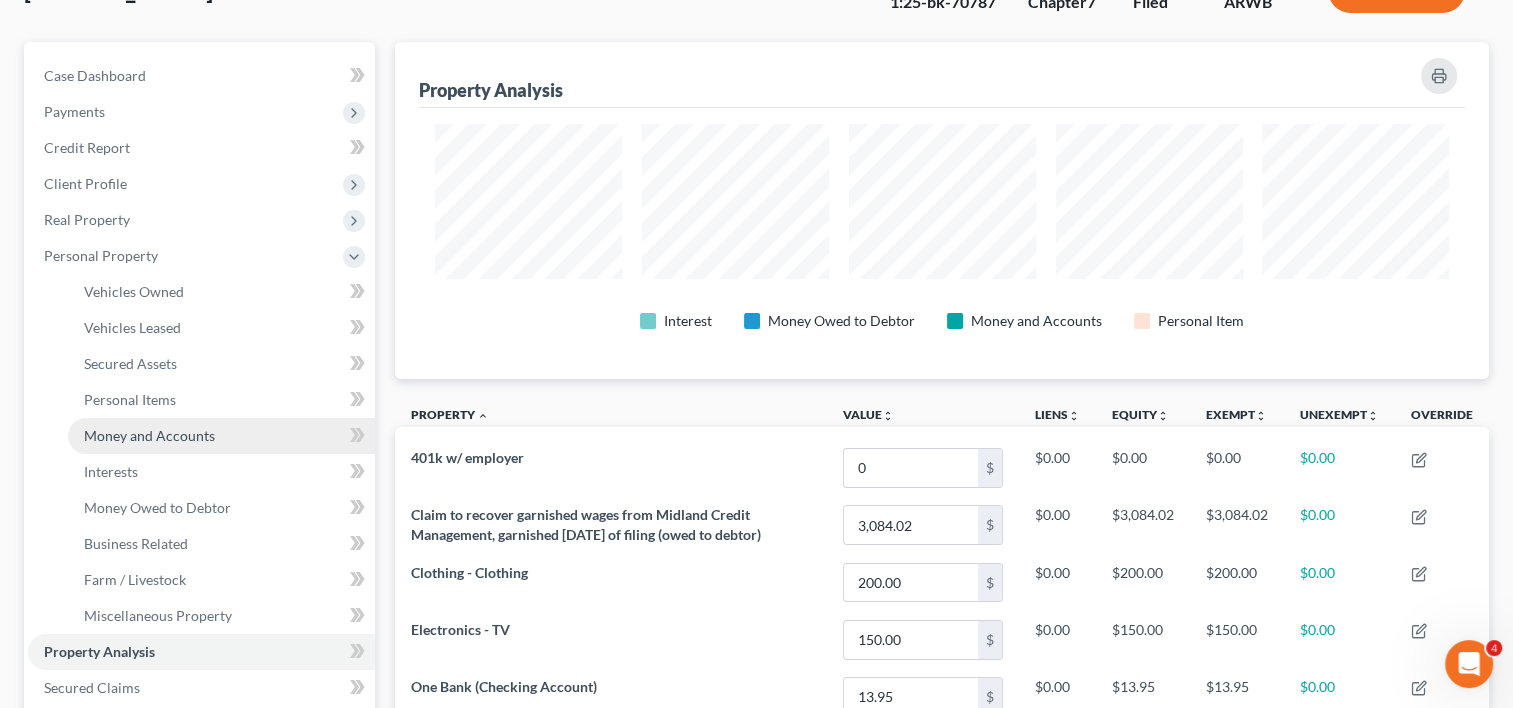 click on "Money and Accounts" at bounding box center [149, 435] 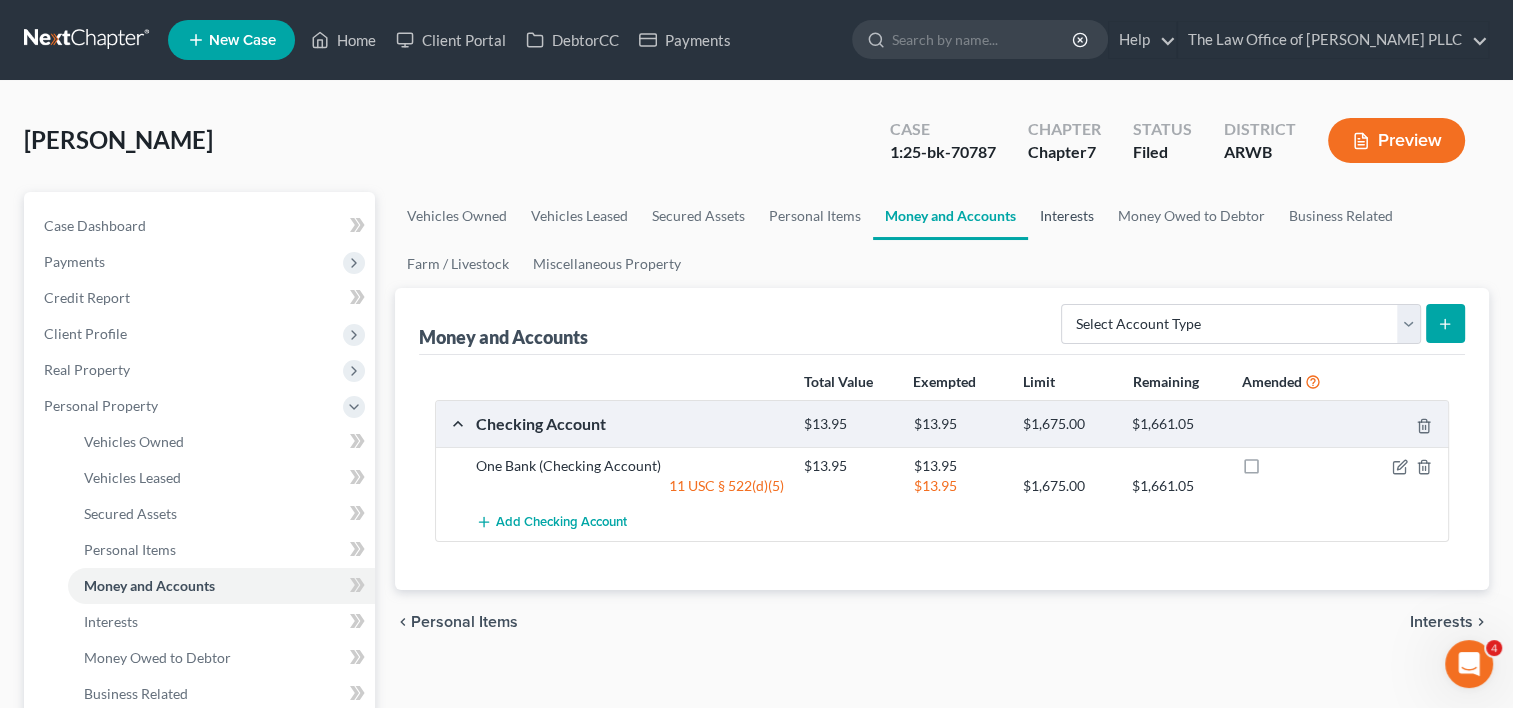 click on "Interests" at bounding box center (1067, 216) 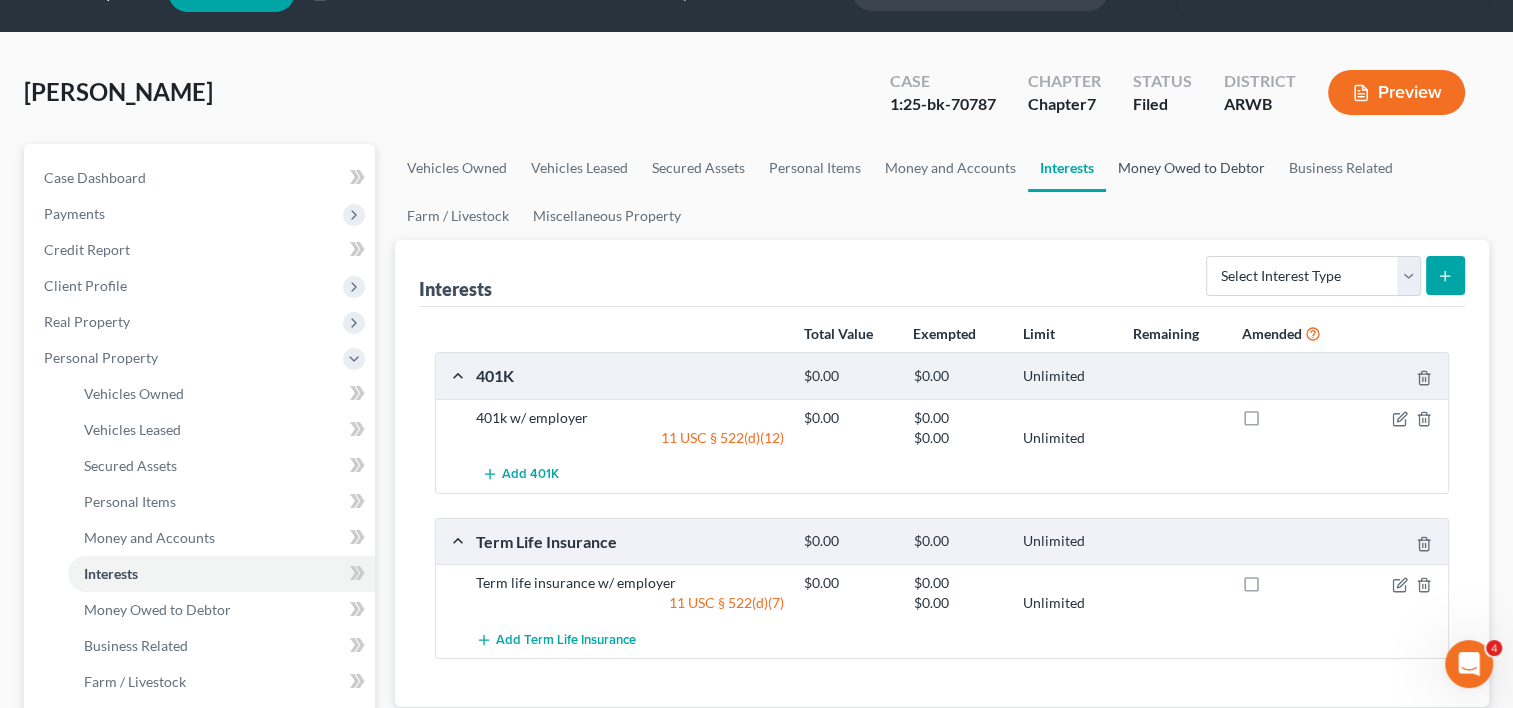 click on "Money Owed to Debtor" at bounding box center (1191, 168) 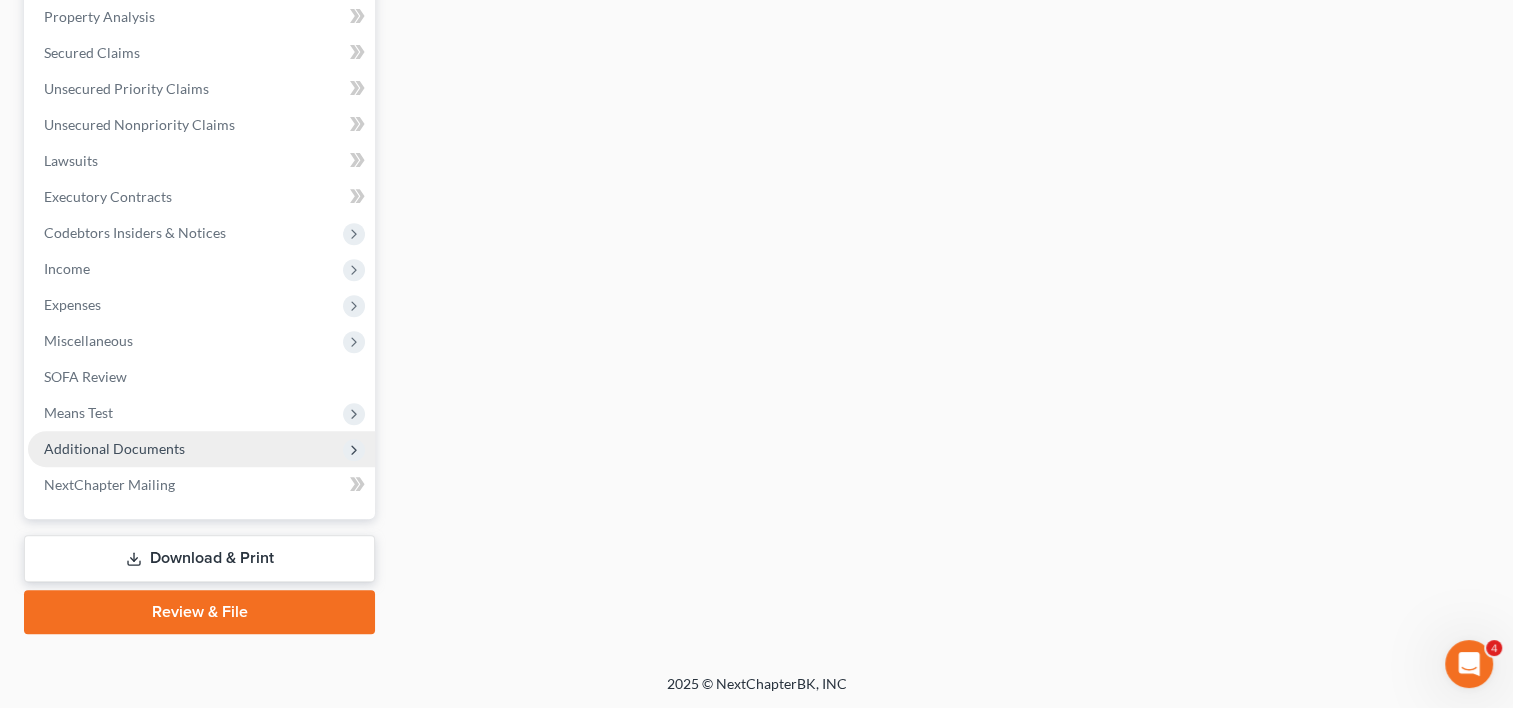 click on "Additional Documents" at bounding box center [114, 448] 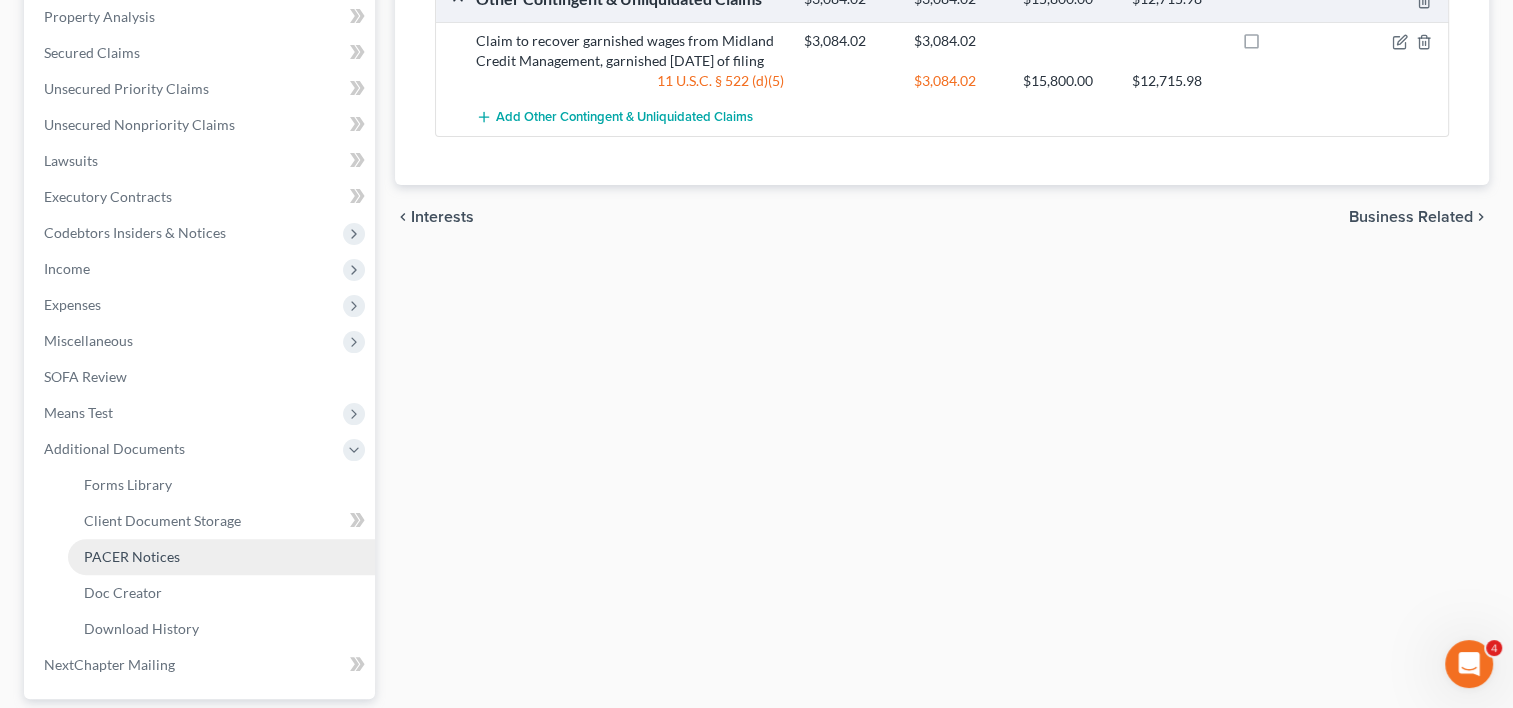 click on "PACER Notices" at bounding box center [132, 556] 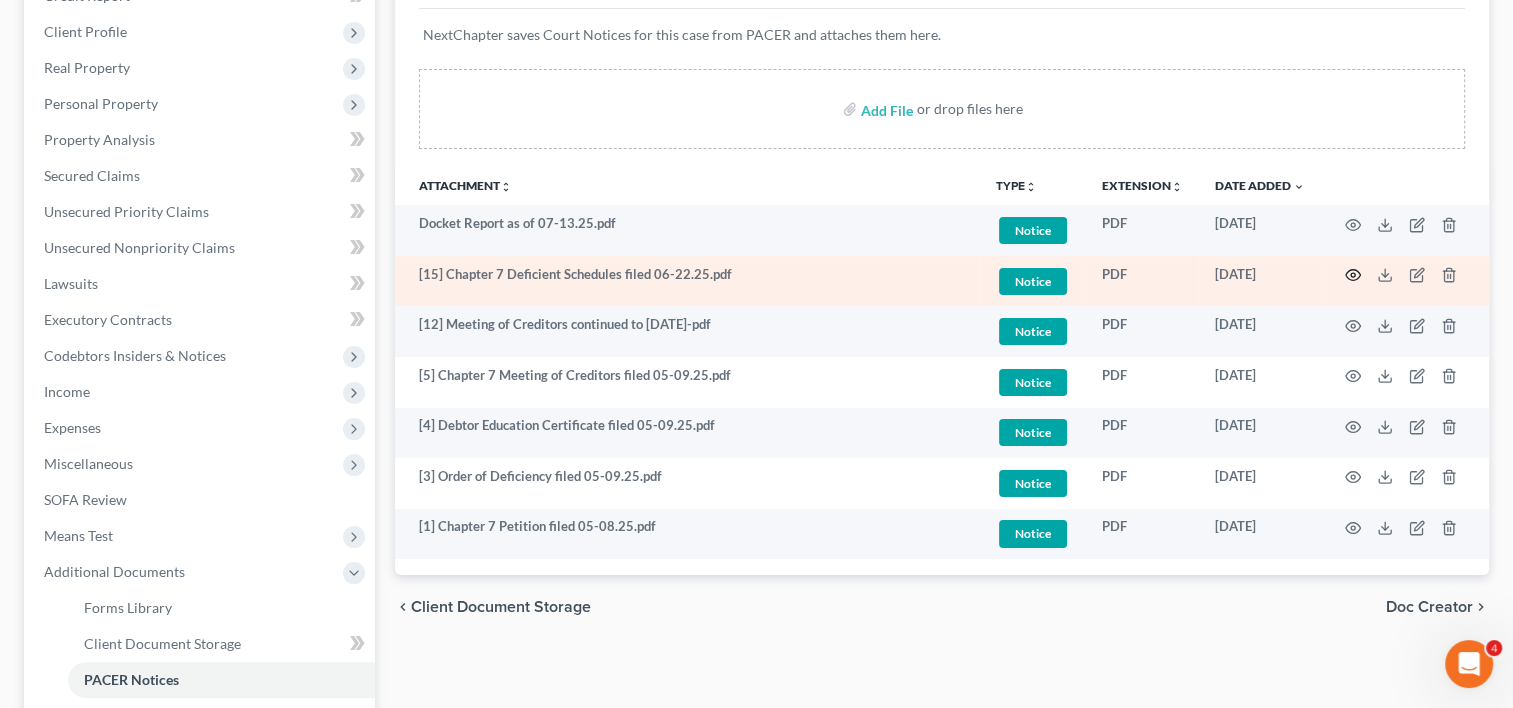 click 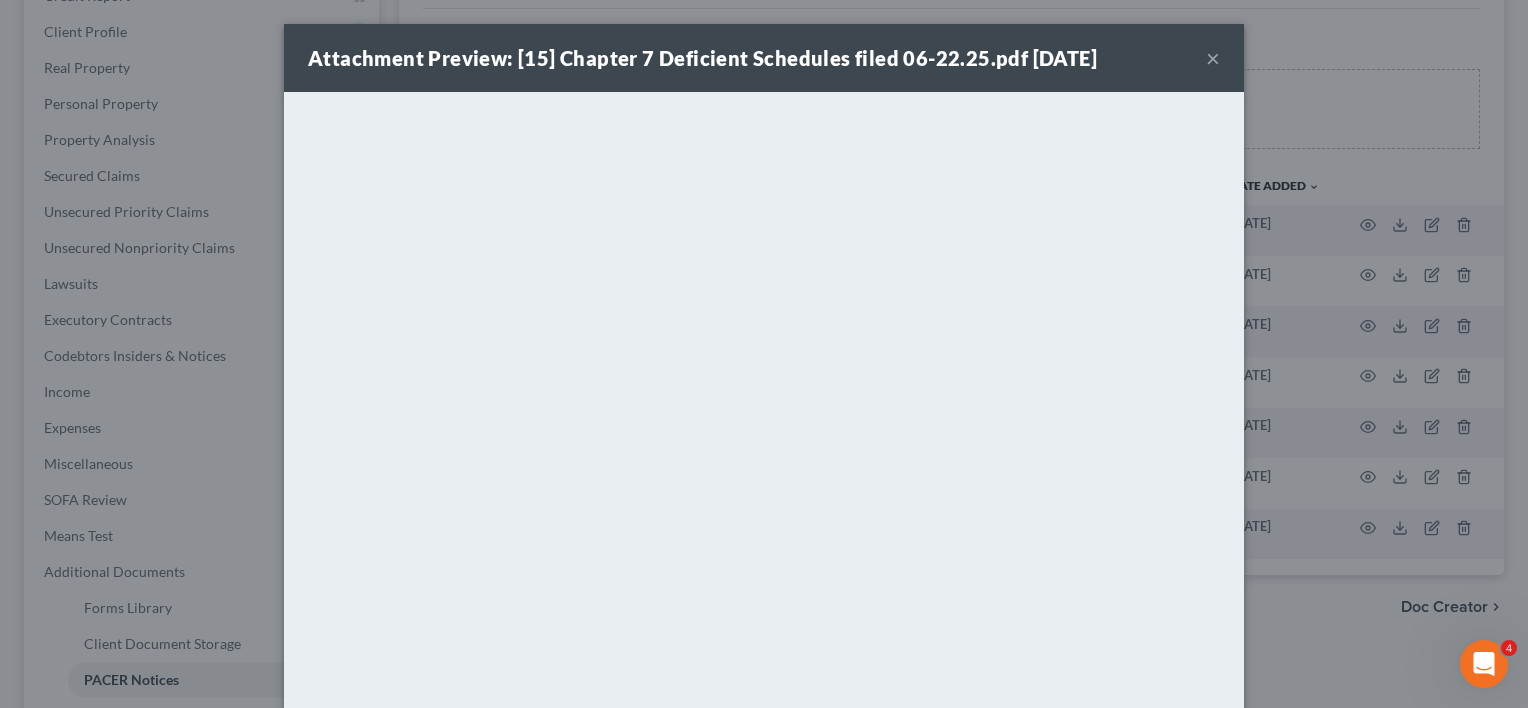 click on "×" at bounding box center [1213, 58] 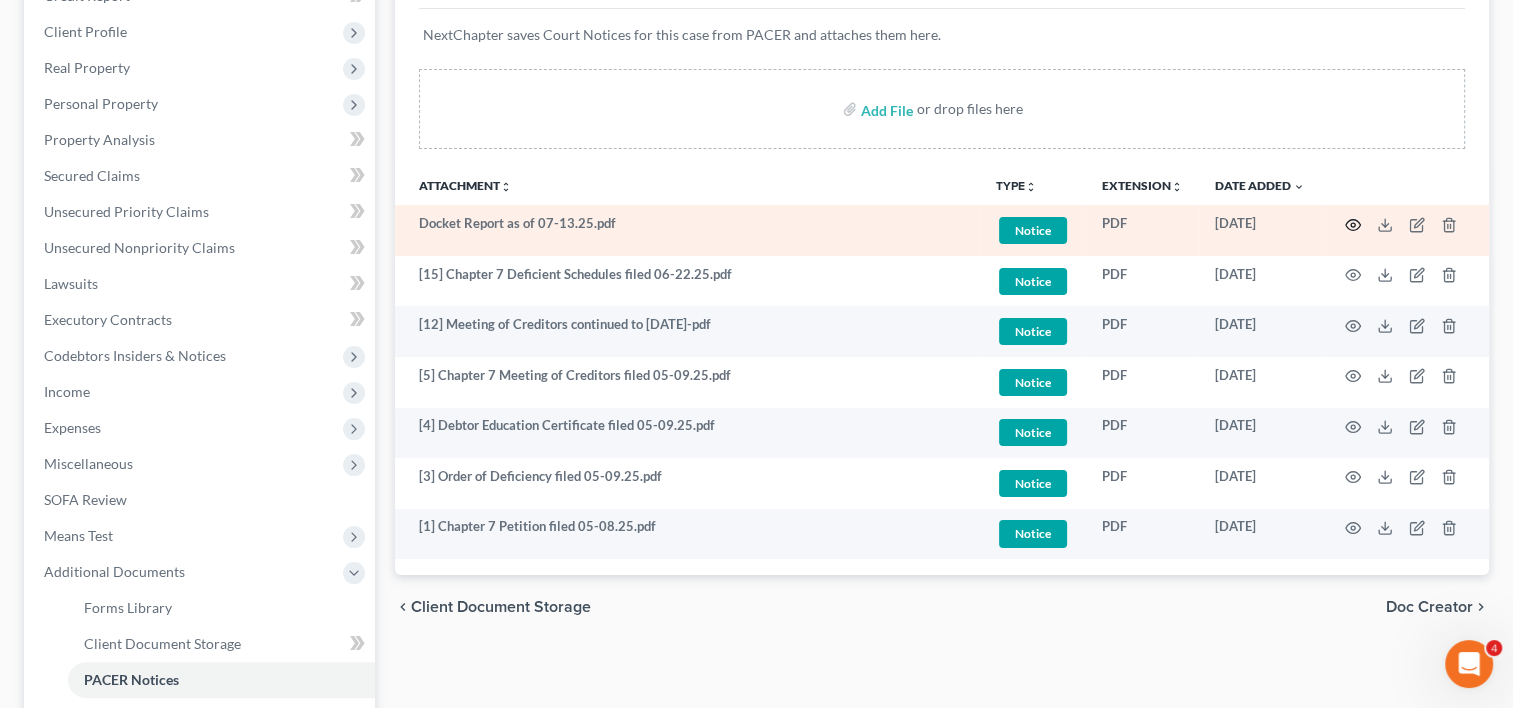 click 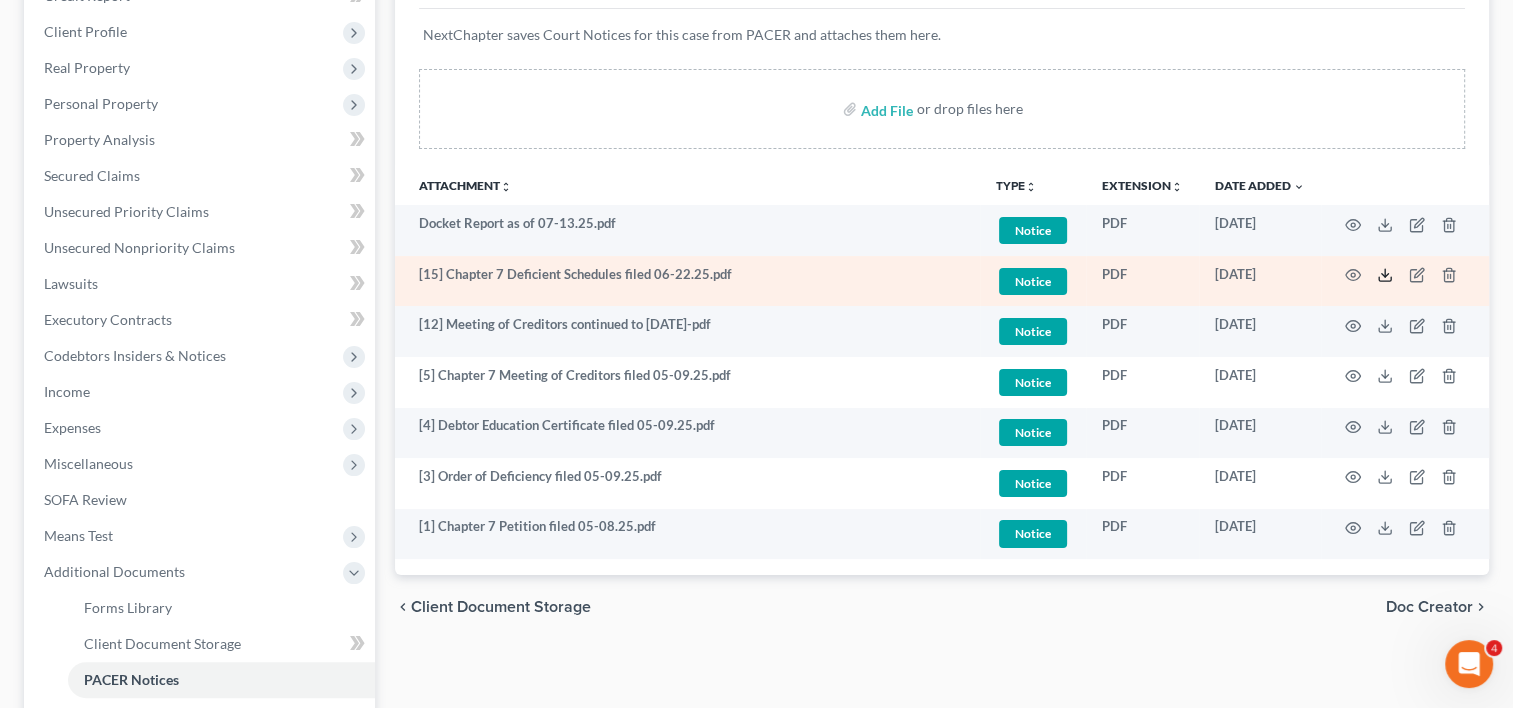 click 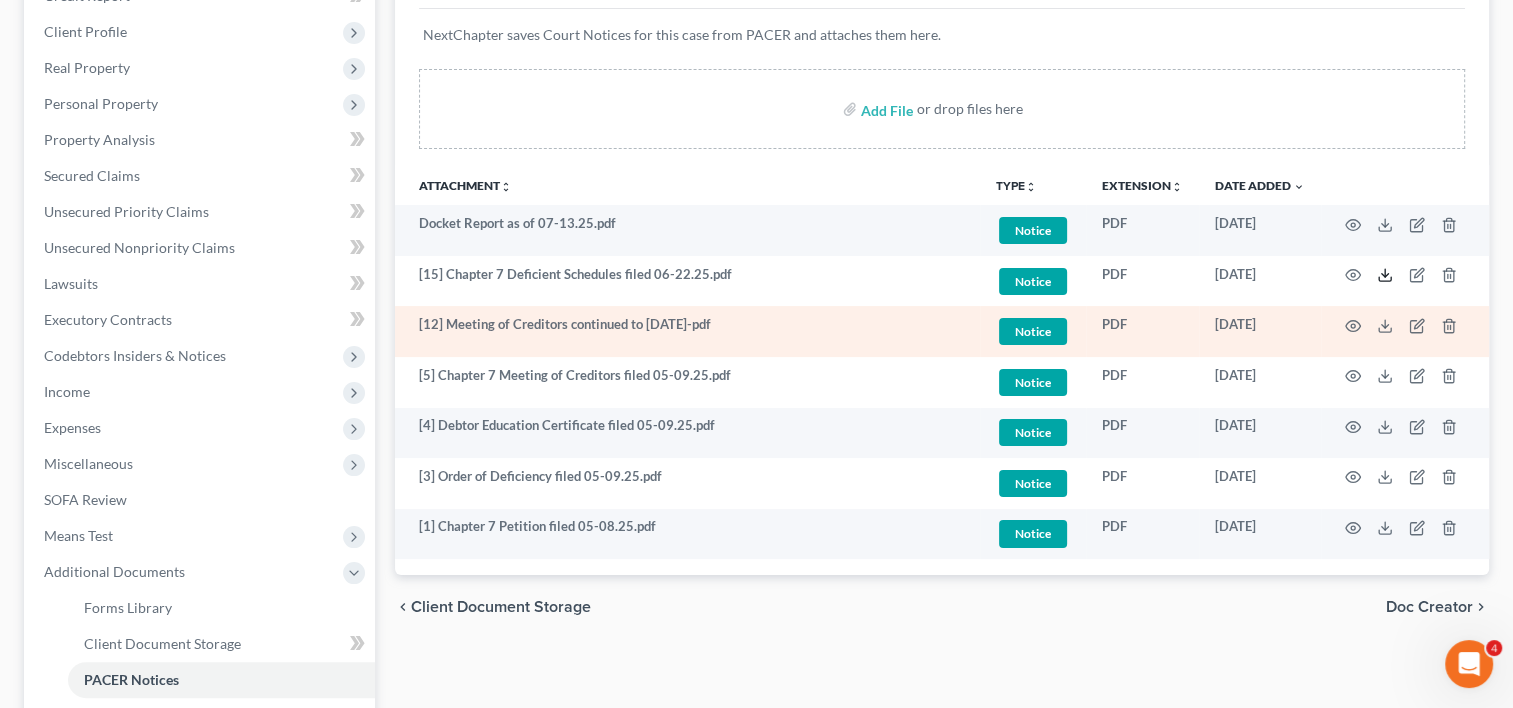 scroll, scrollTop: 0, scrollLeft: 0, axis: both 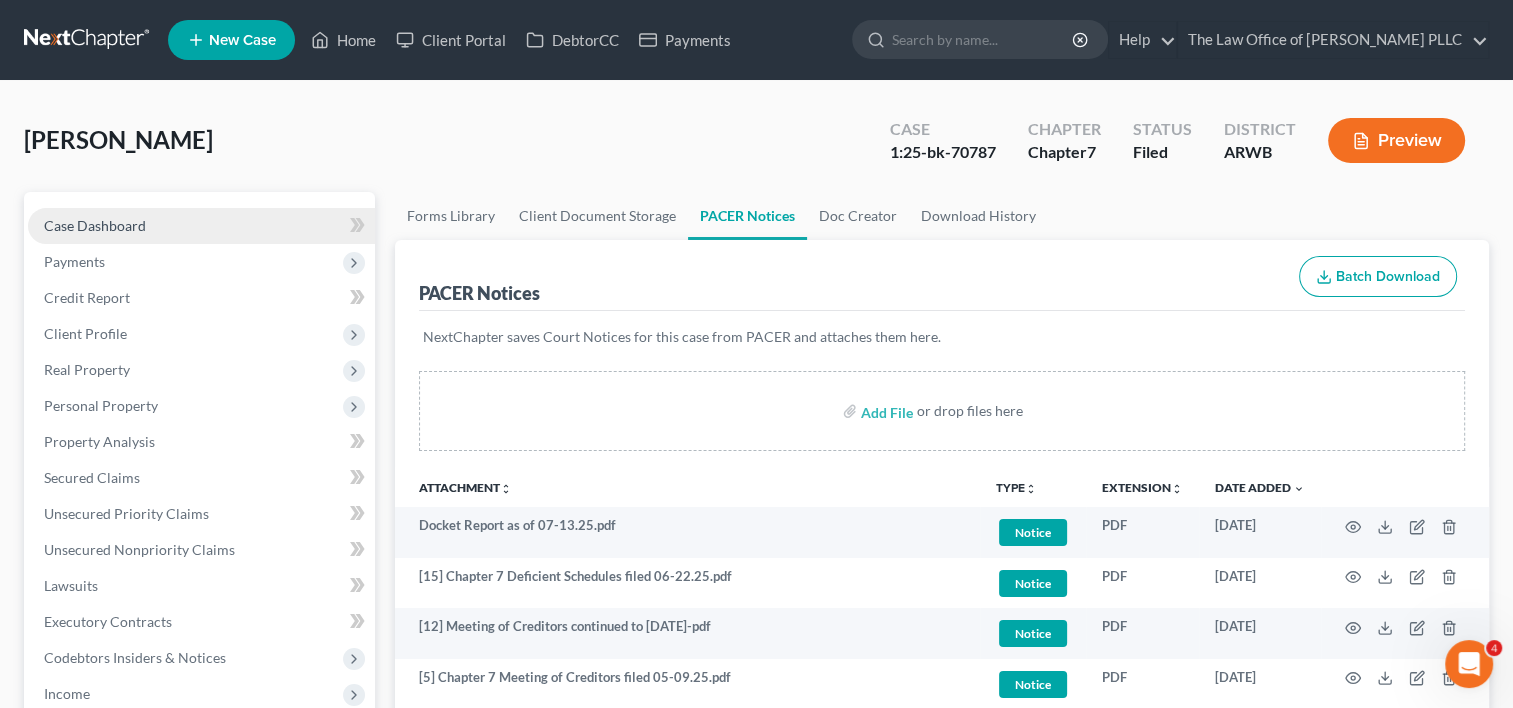 click on "Case Dashboard" at bounding box center [95, 225] 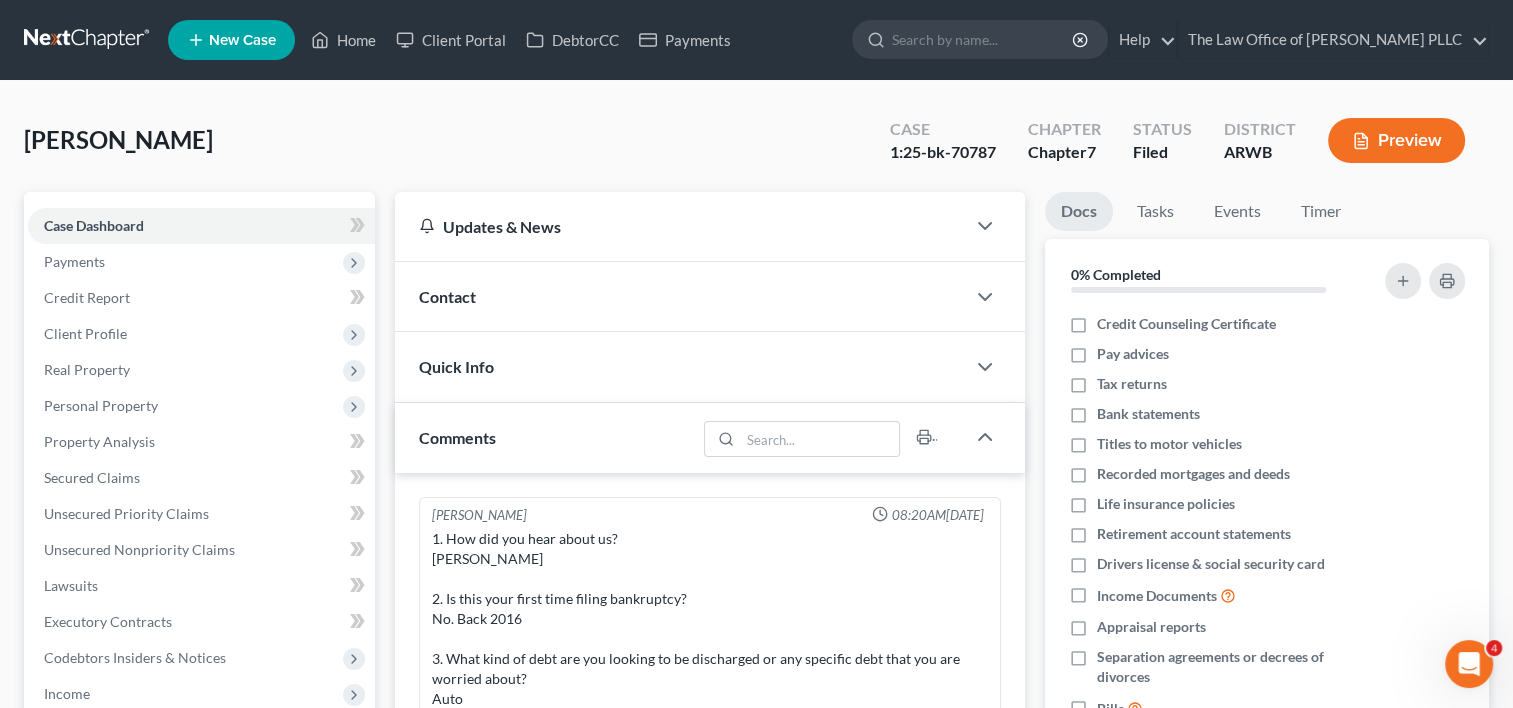 scroll, scrollTop: 1692, scrollLeft: 0, axis: vertical 